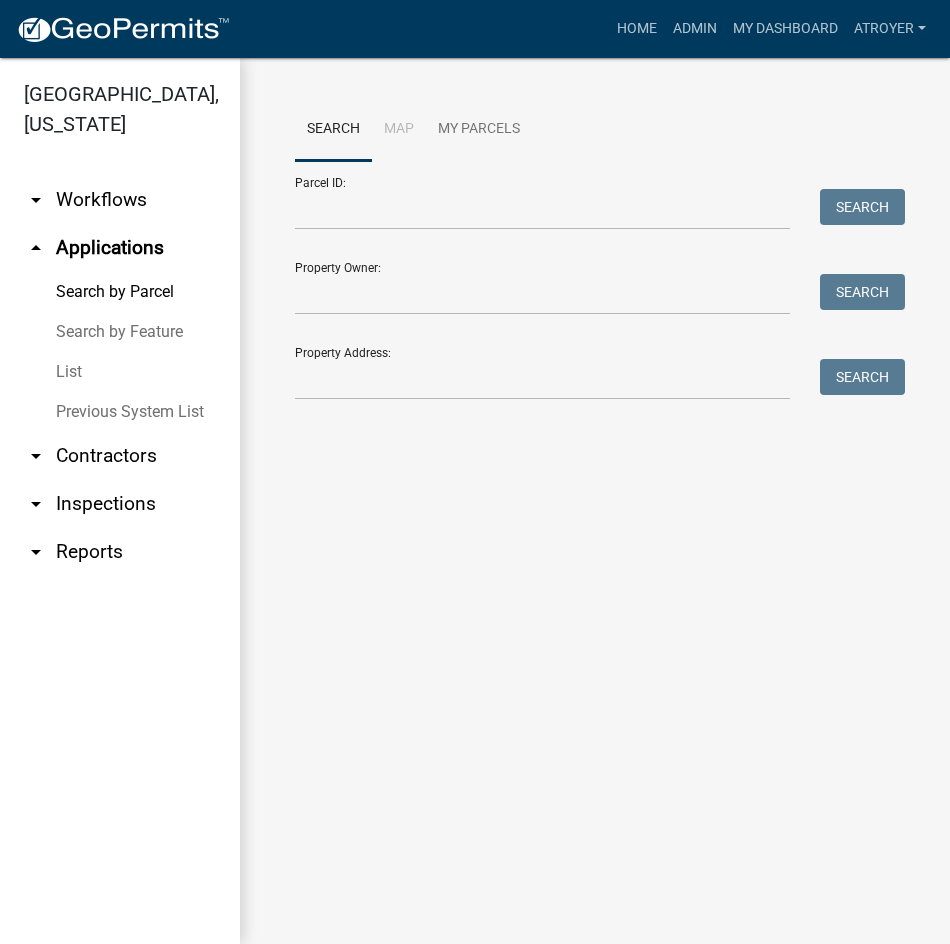 scroll, scrollTop: 0, scrollLeft: 0, axis: both 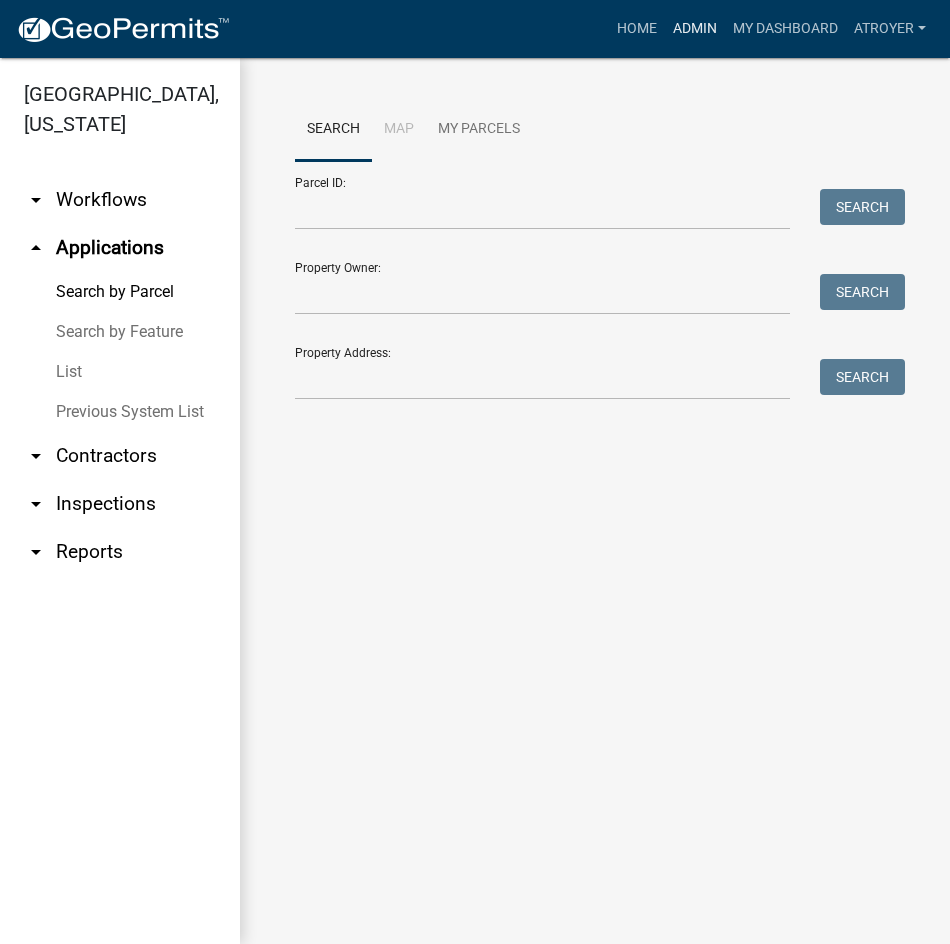 click on "Admin" at bounding box center (695, 29) 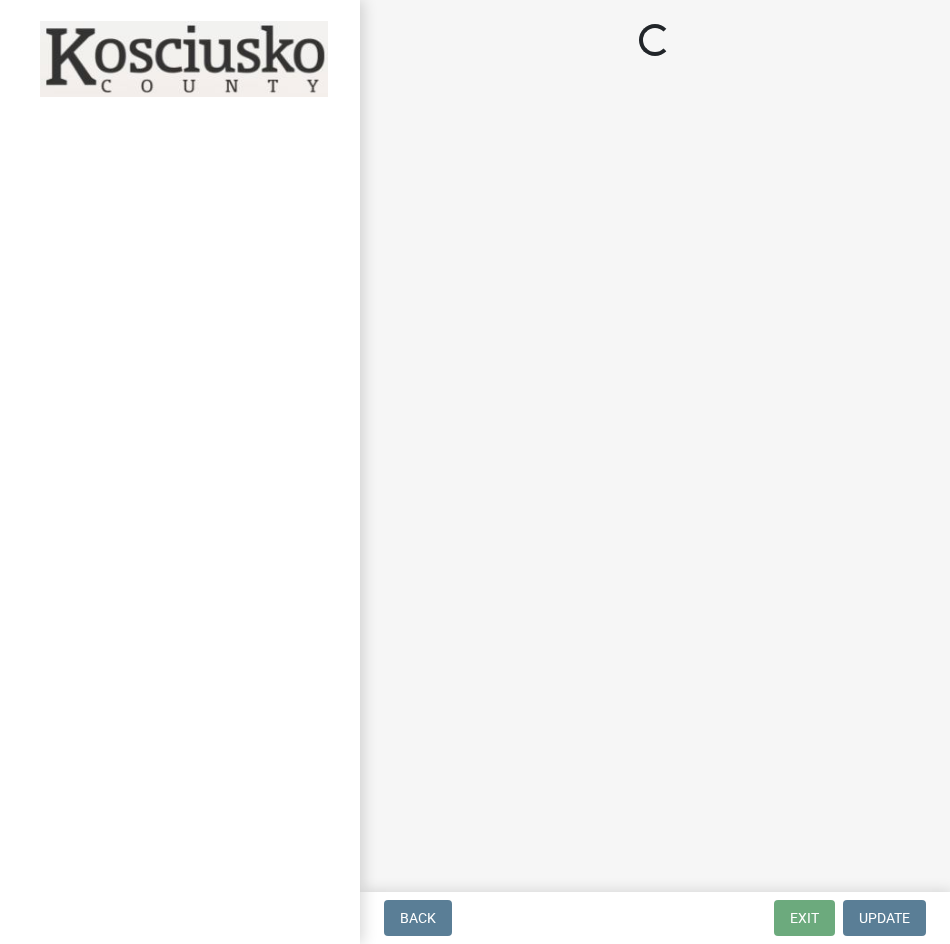 scroll, scrollTop: 0, scrollLeft: 0, axis: both 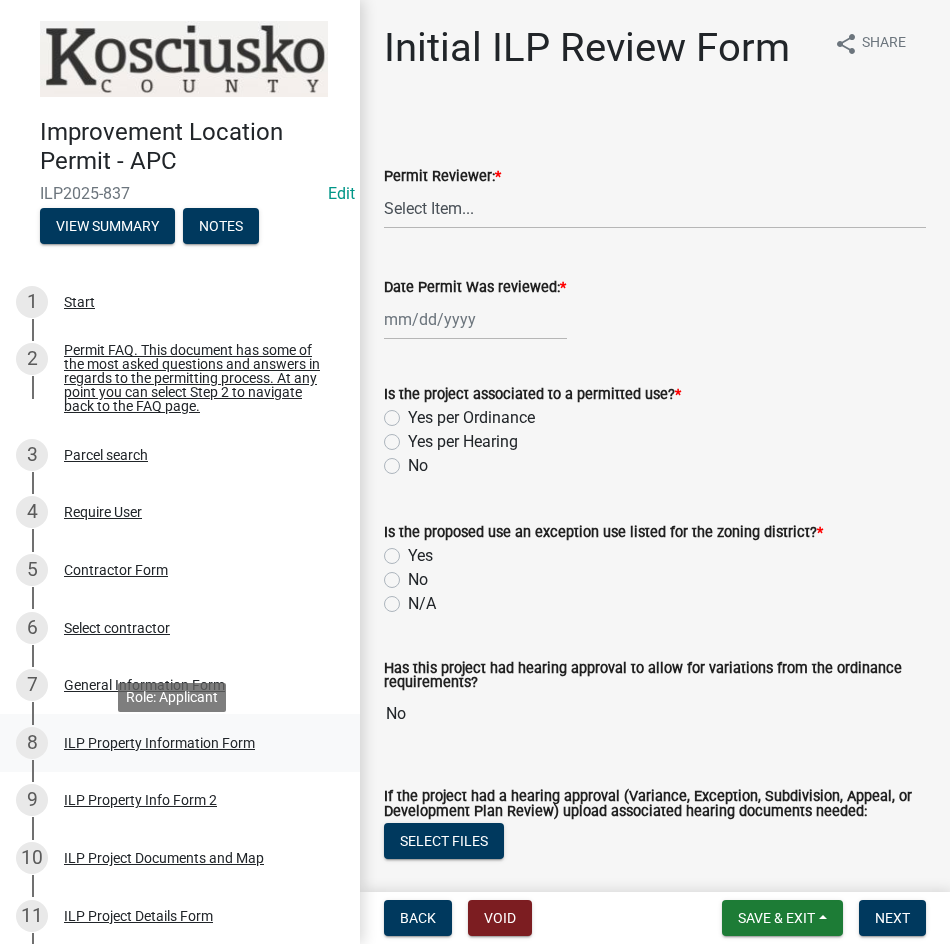 click on "ILP Property Information Form" at bounding box center (159, 743) 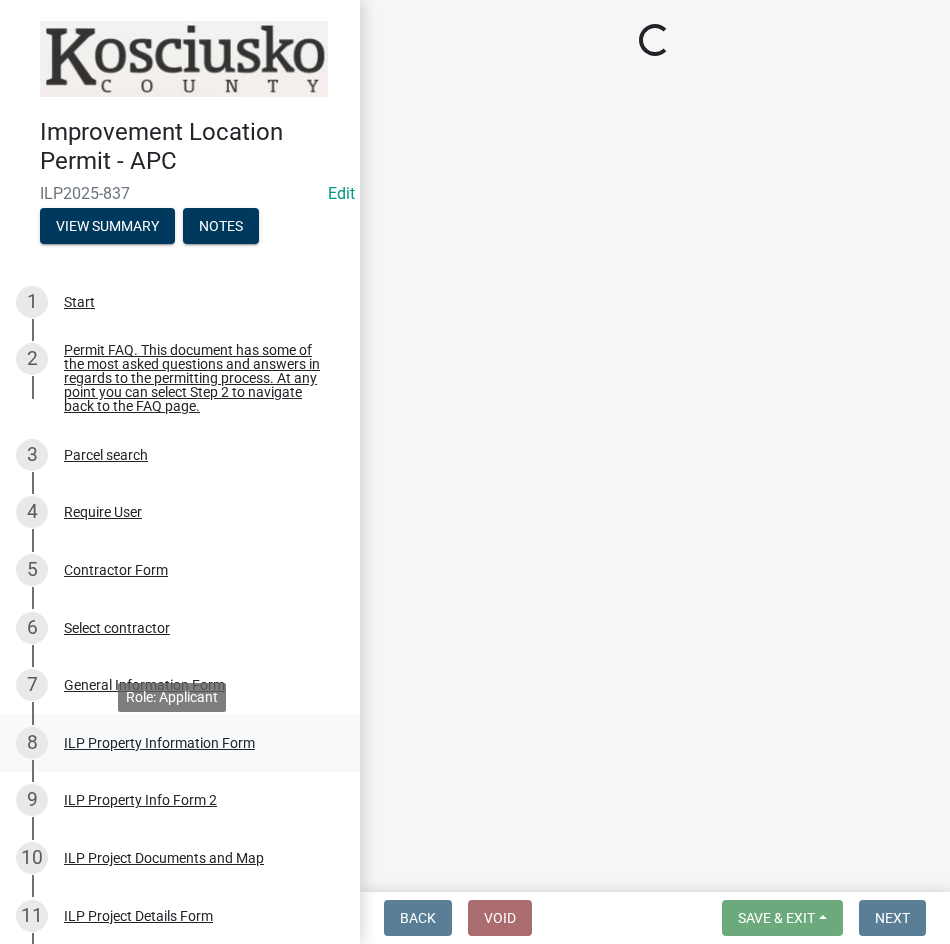 select on "adf60358-013e-4c9f-9dad-09561f394e7b" 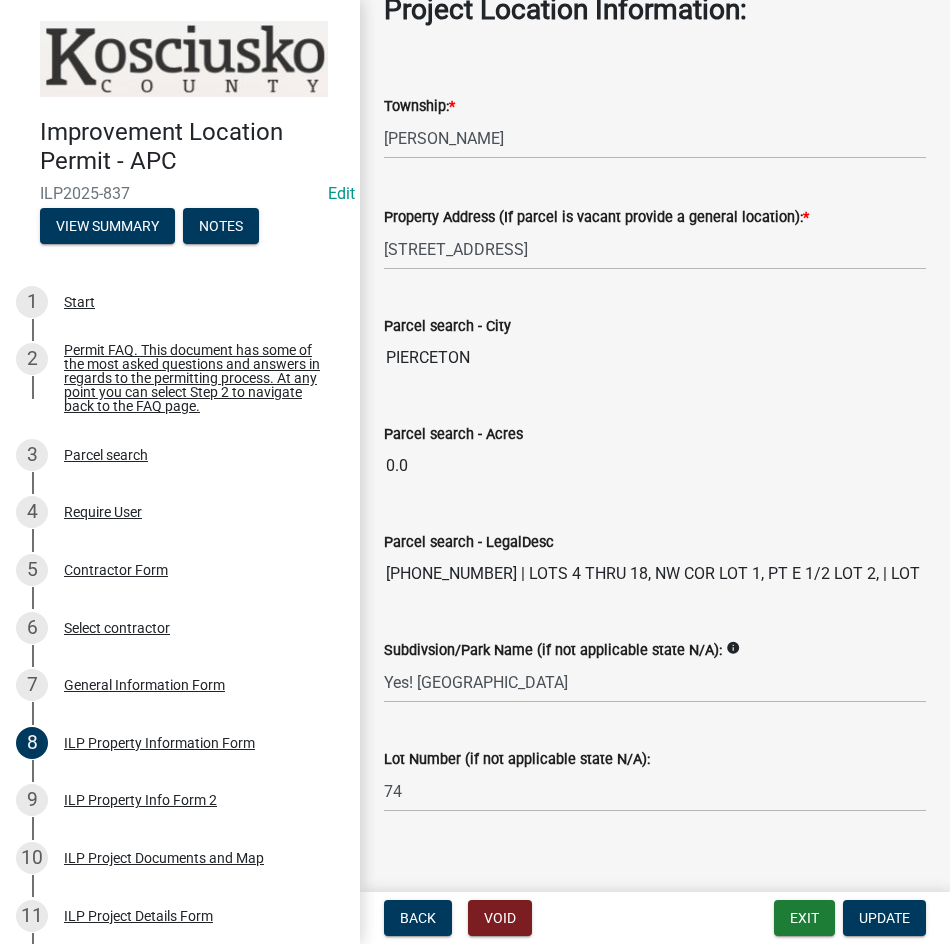 scroll, scrollTop: 1542, scrollLeft: 0, axis: vertical 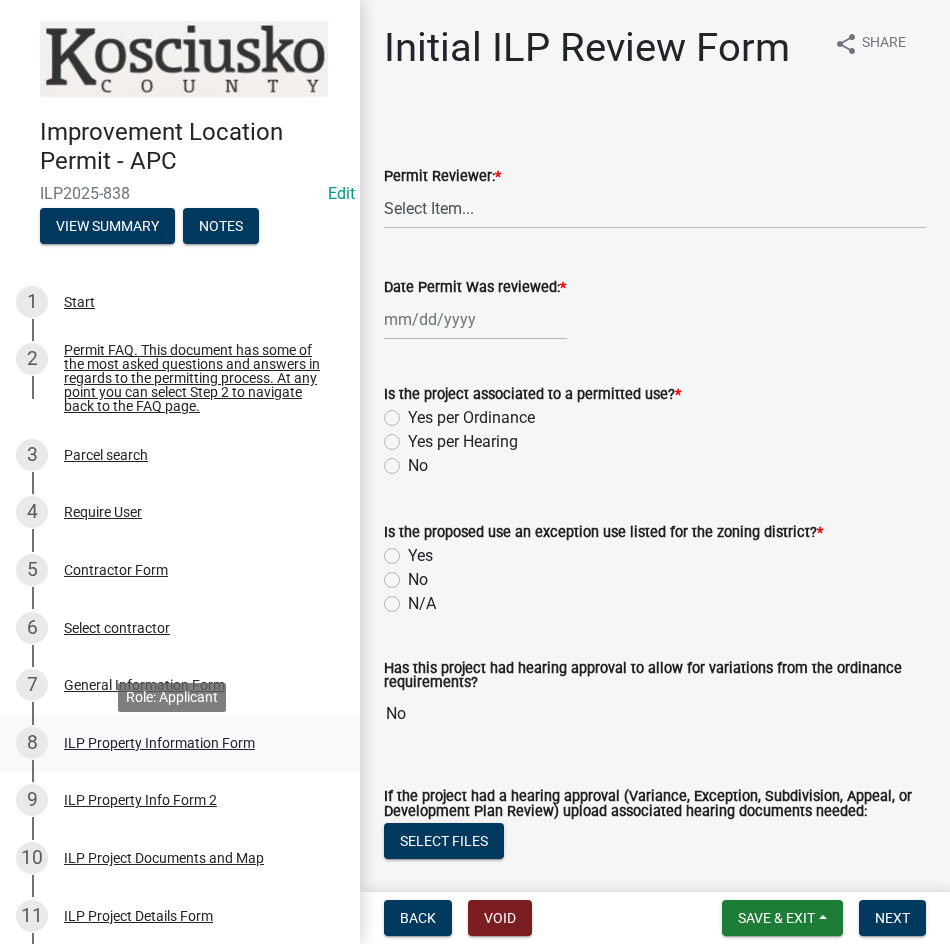 click on "ILP Property Information Form" at bounding box center [159, 743] 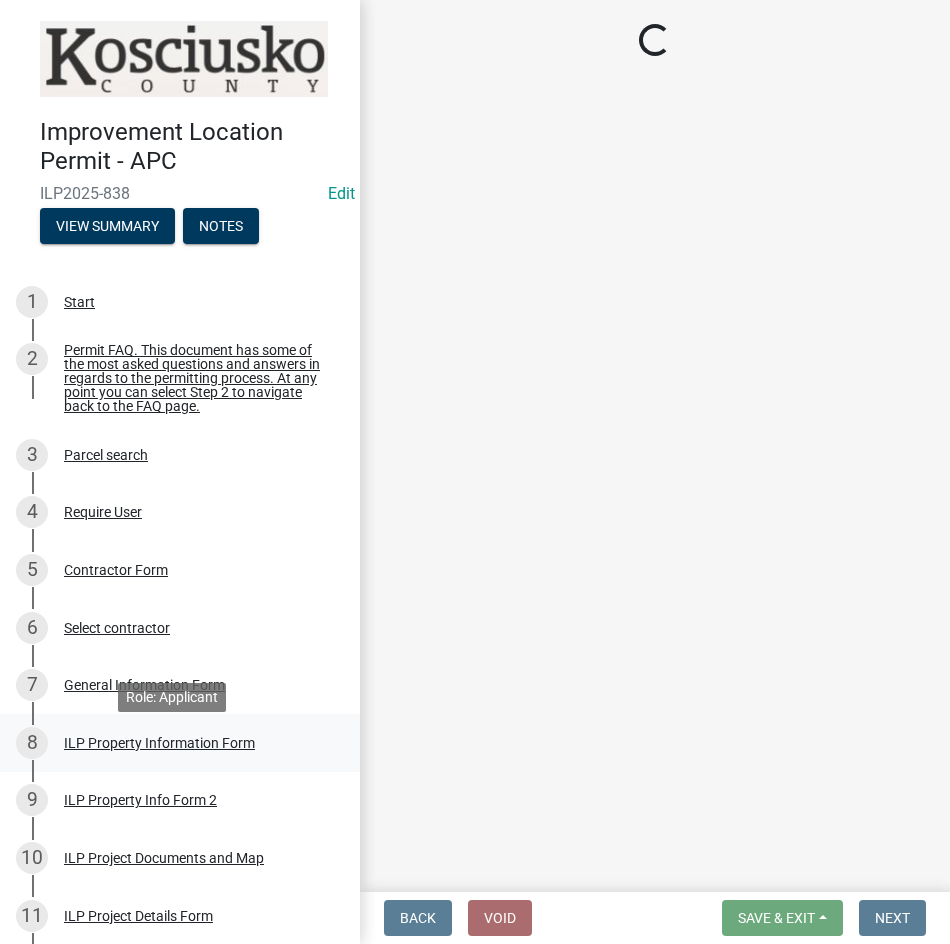 select on "623f0b17-7363-4465-a52b-804bbc121c6a" 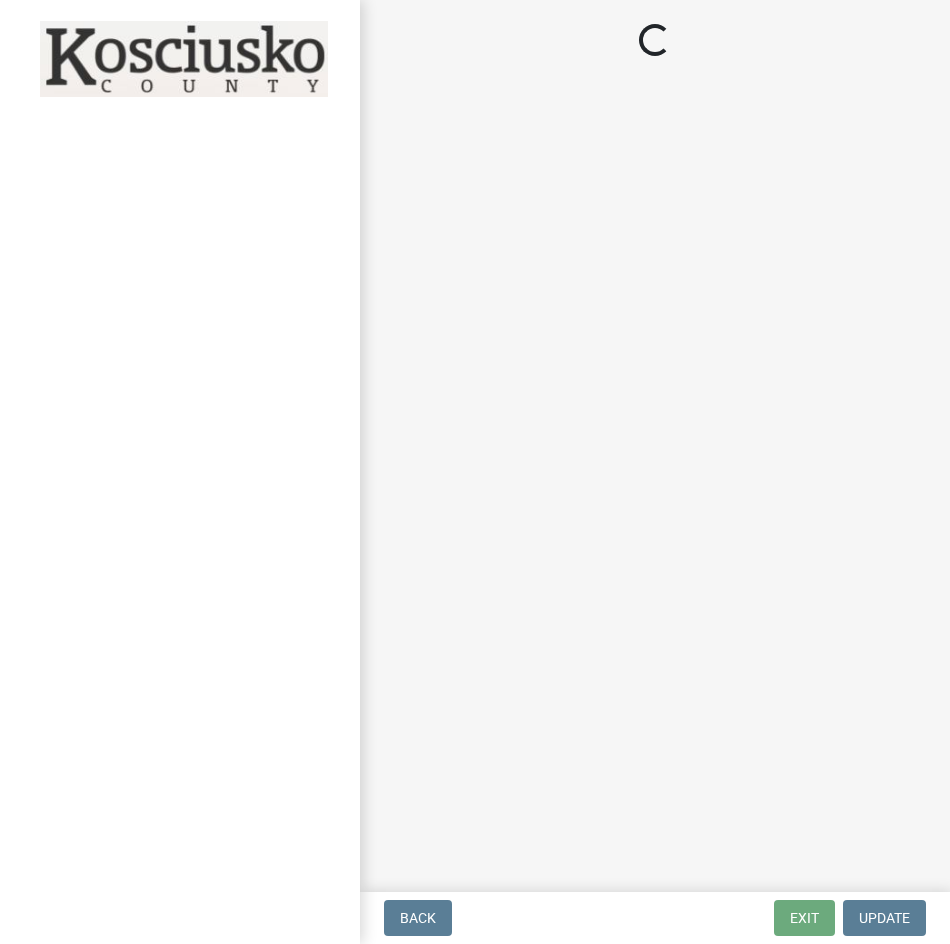 scroll, scrollTop: 0, scrollLeft: 0, axis: both 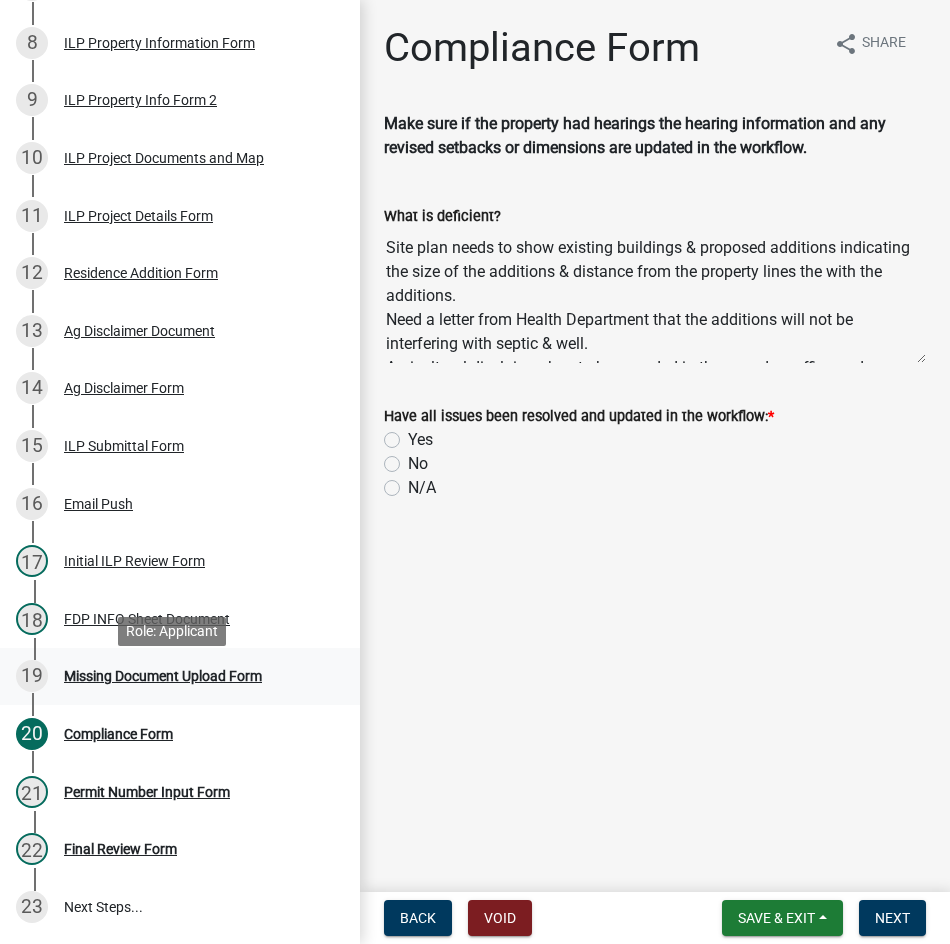 click on "Missing Document Upload Form" at bounding box center [163, 676] 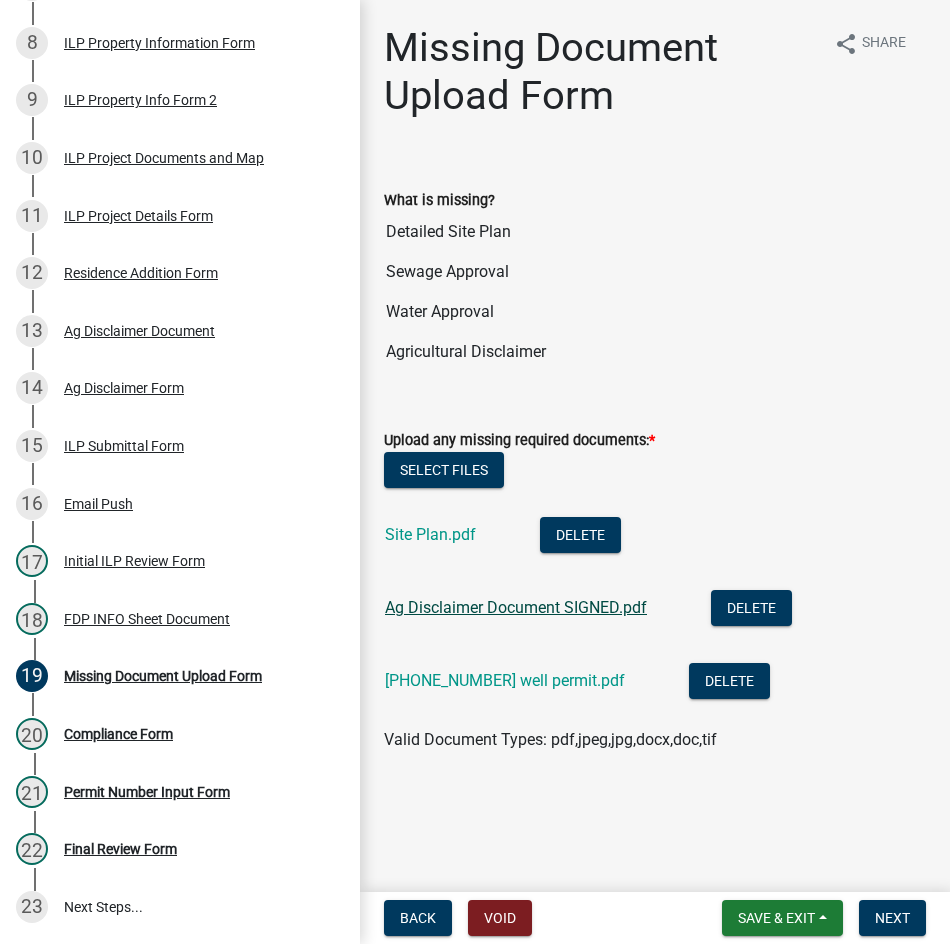 click on "Ag Disclaimer Document SIGNED.pdf" 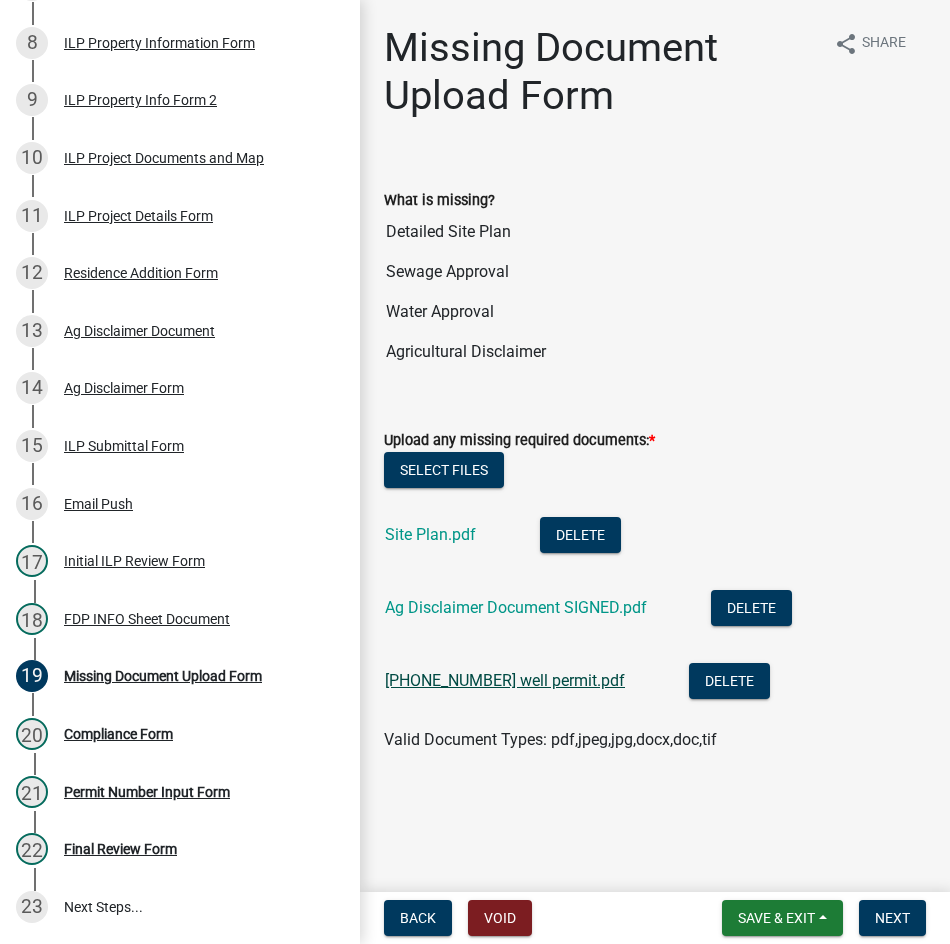 click on "021-122-037 well permit.pdf" 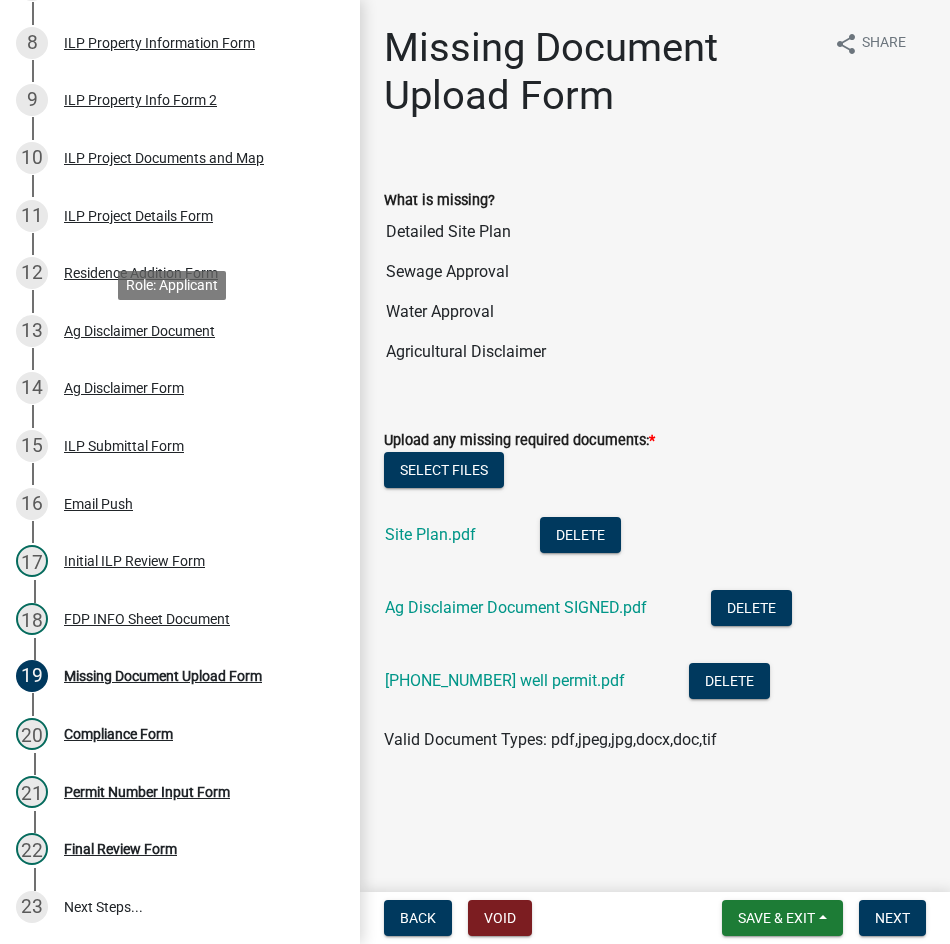 click on "Ag Disclaimer Document" at bounding box center [139, 331] 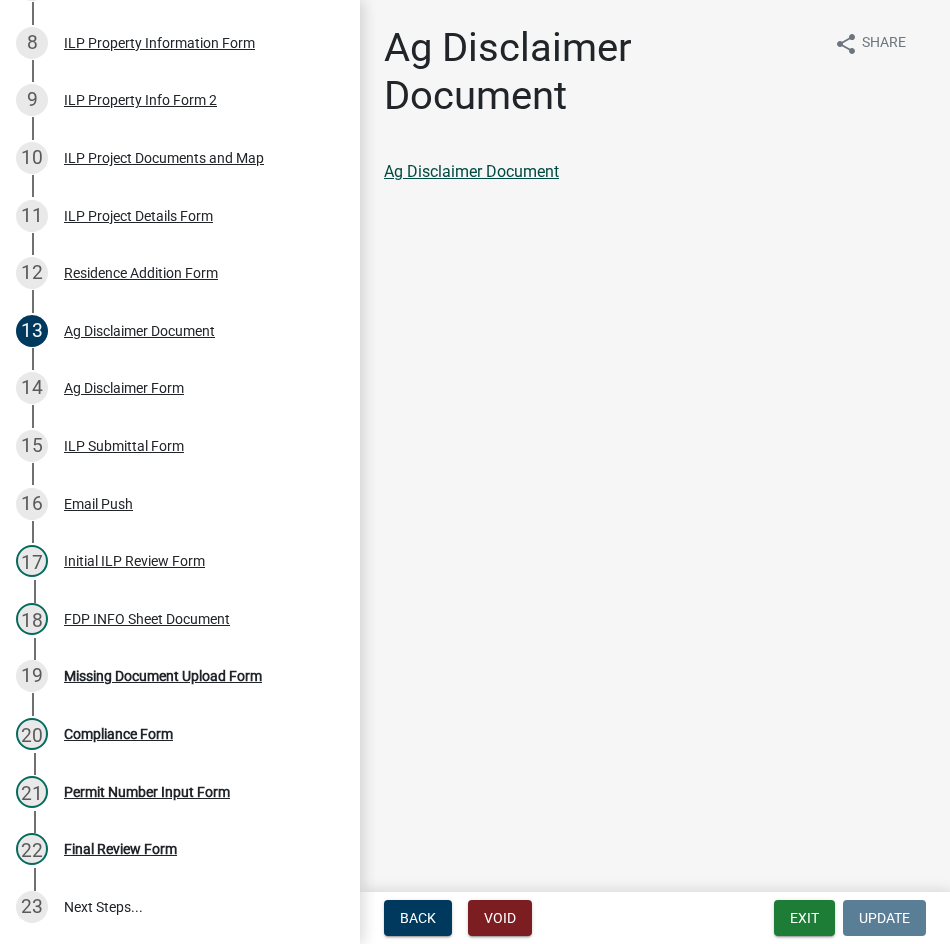 click on "Ag Disclaimer Document" 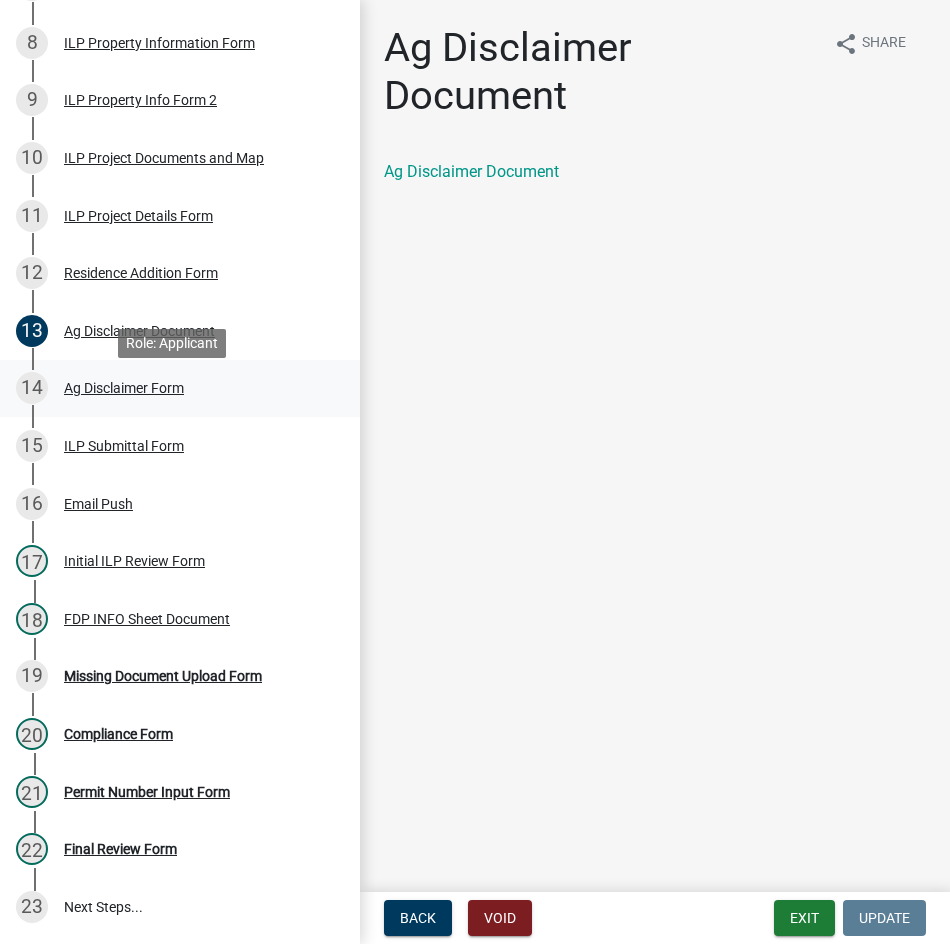 click on "Ag Disclaimer Form" at bounding box center [124, 388] 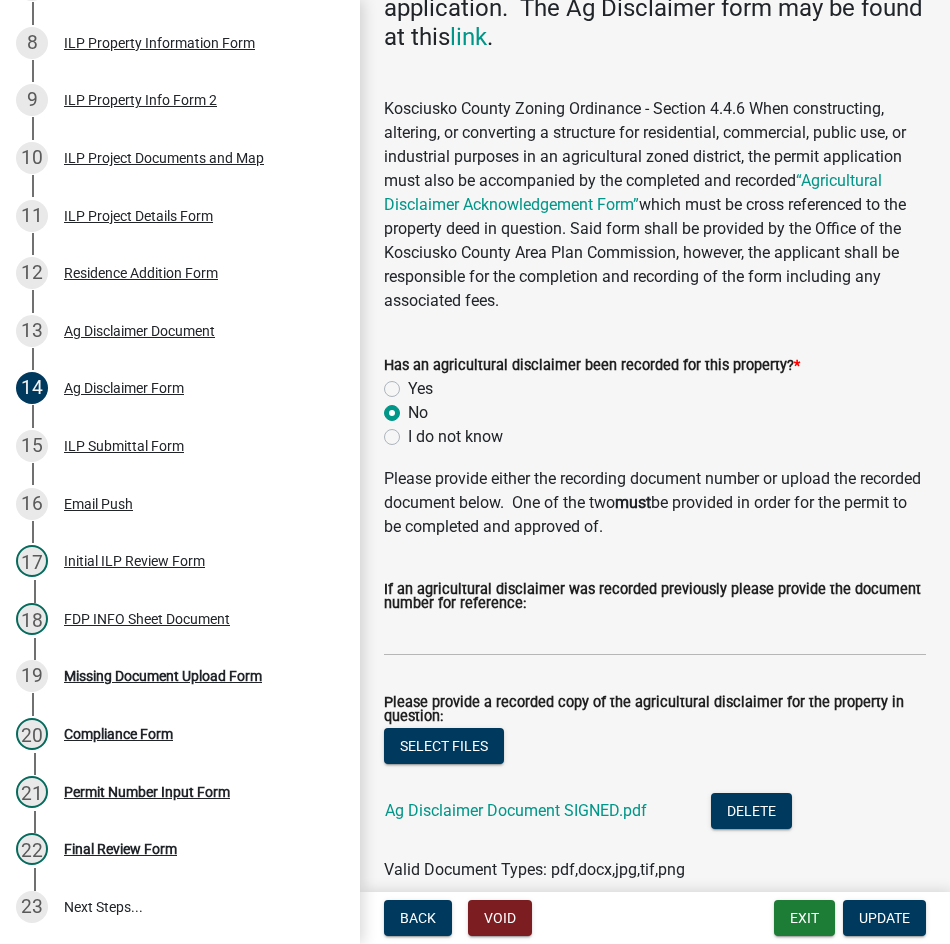 scroll, scrollTop: 547, scrollLeft: 0, axis: vertical 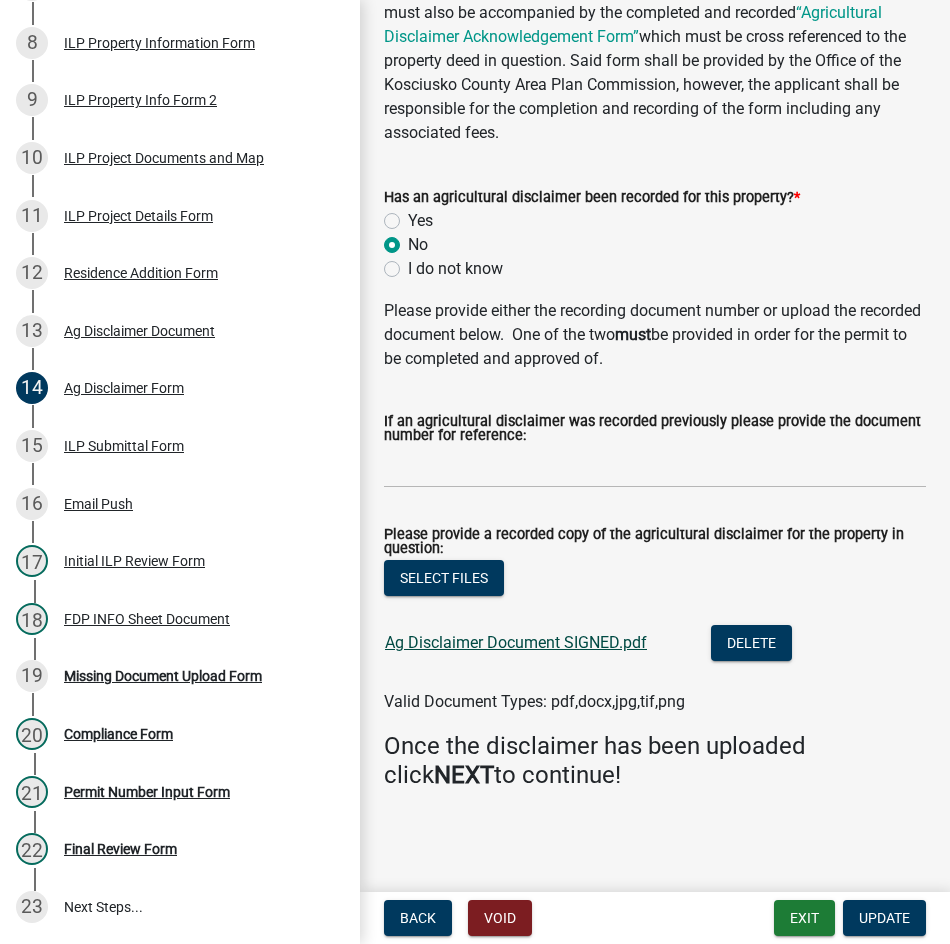 click on "Ag Disclaimer Document SIGNED.pdf" 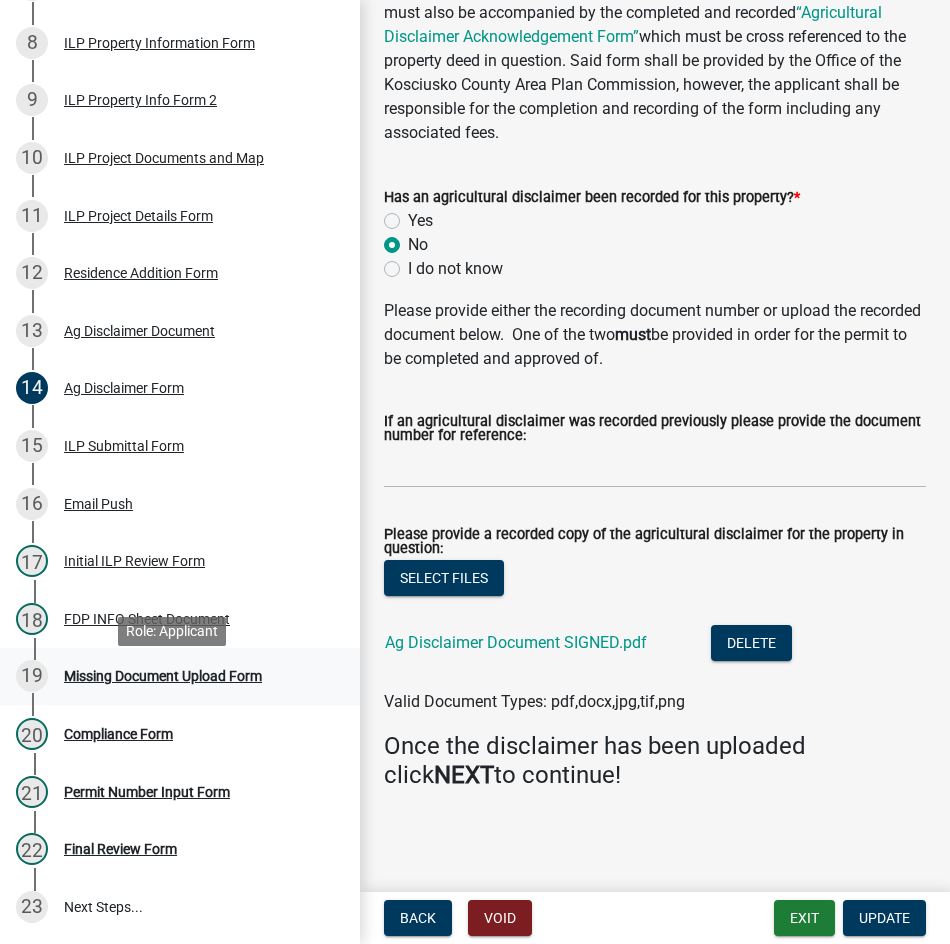 click on "Missing Document Upload Form" at bounding box center (163, 676) 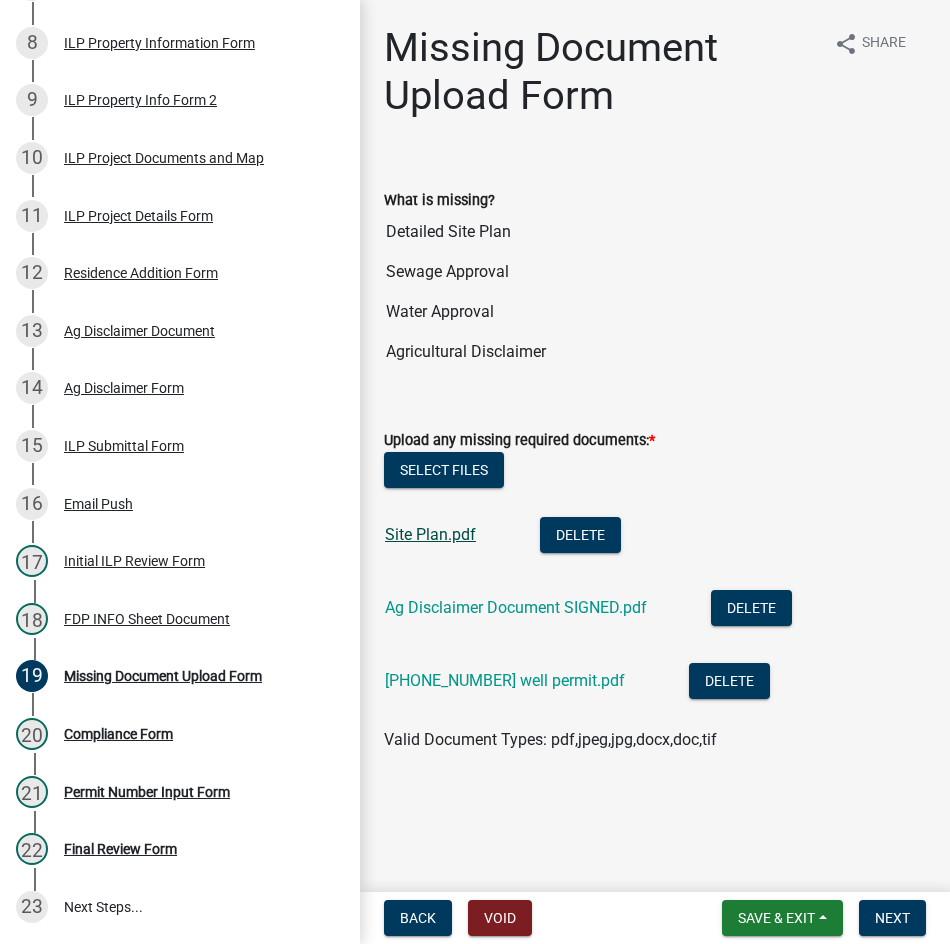 click on "Site Plan.pdf" 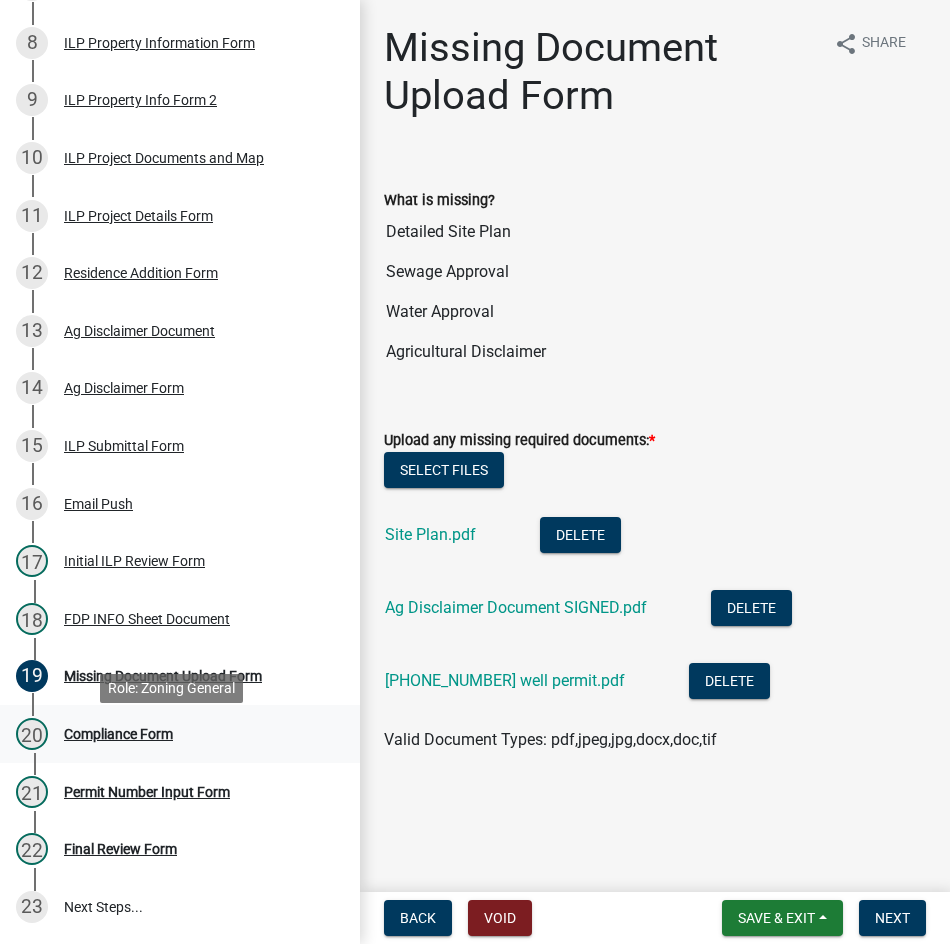 click on "Compliance Form" at bounding box center [118, 734] 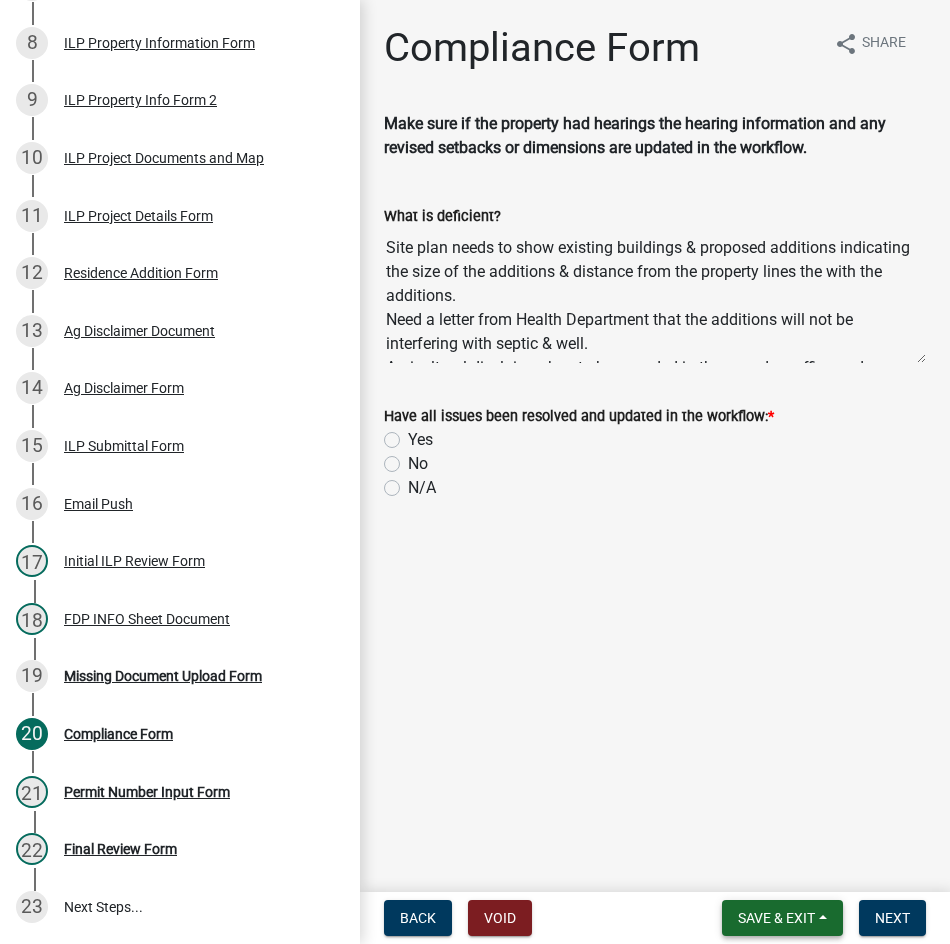 click on "Save & Exit" at bounding box center (776, 918) 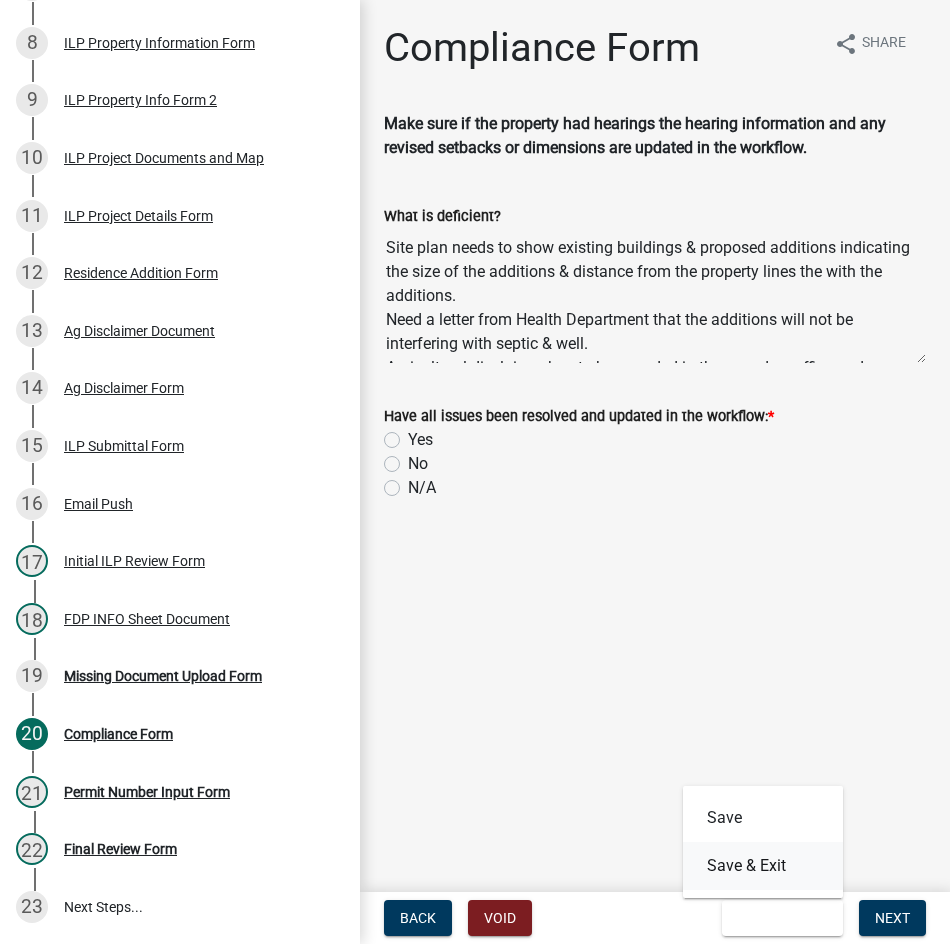 click on "Save & Exit" at bounding box center (763, 866) 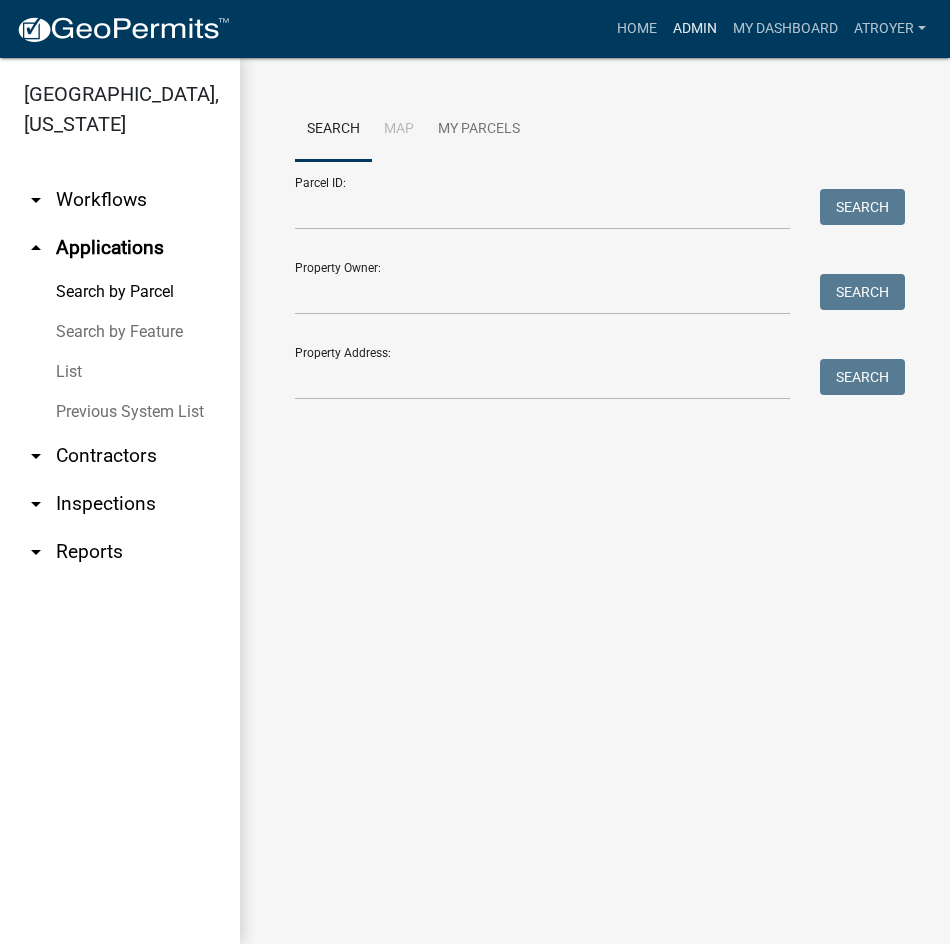 click on "Admin" at bounding box center (695, 29) 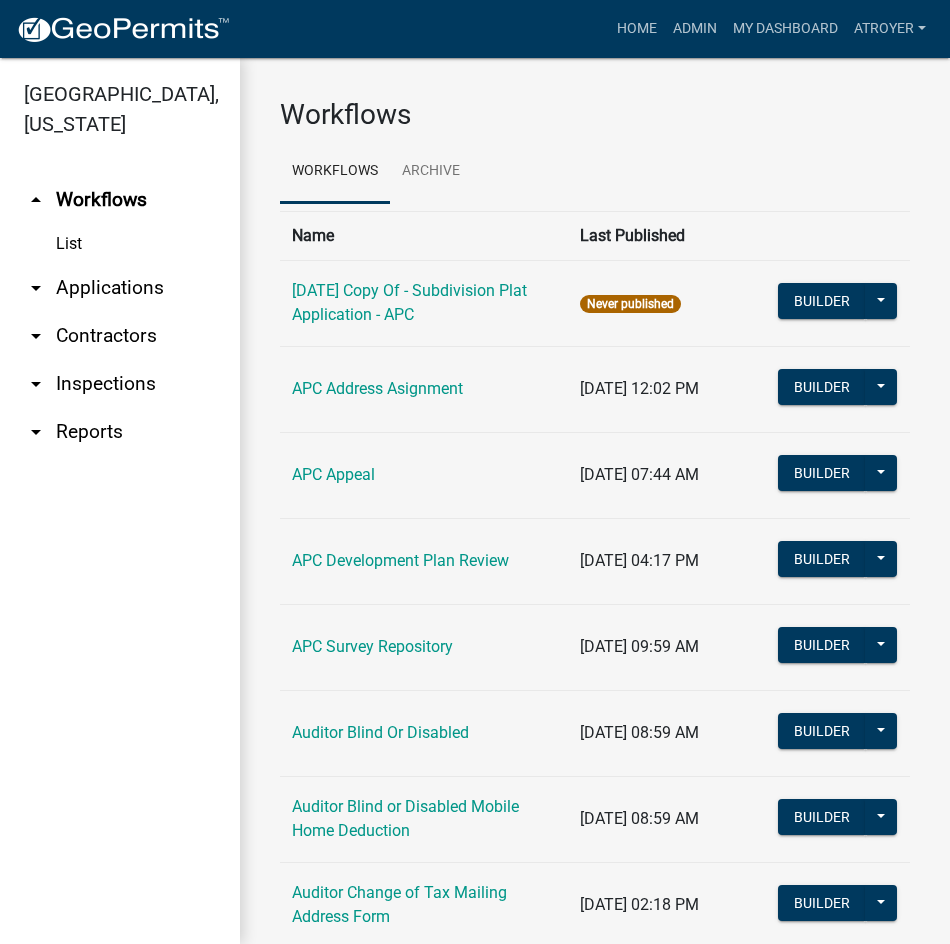 click on "arrow_drop_down   Applications" at bounding box center (120, 288) 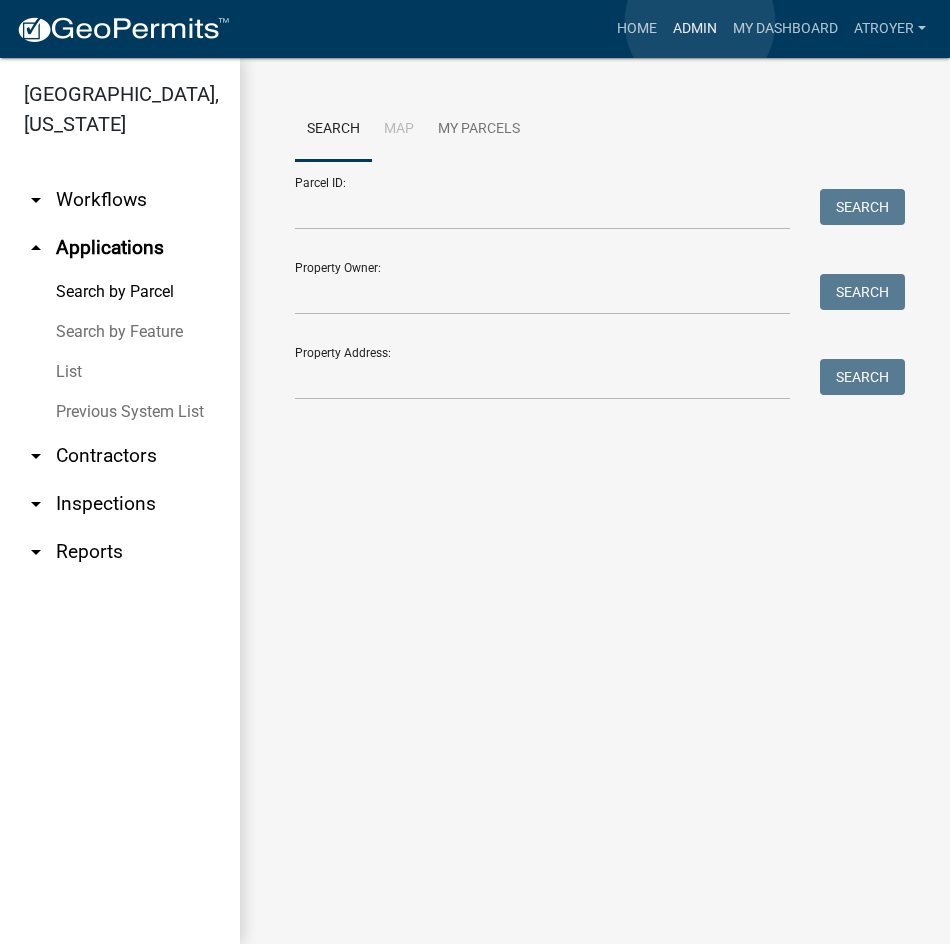 click on "Admin" at bounding box center (695, 29) 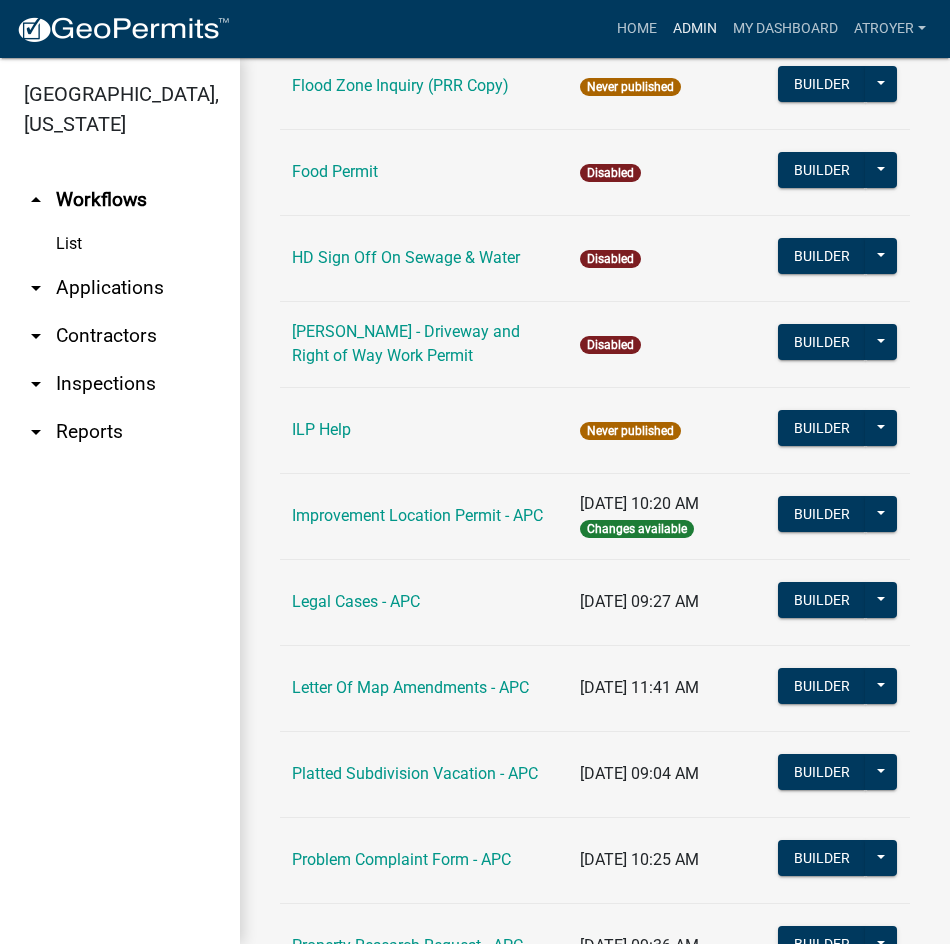 scroll, scrollTop: 2400, scrollLeft: 0, axis: vertical 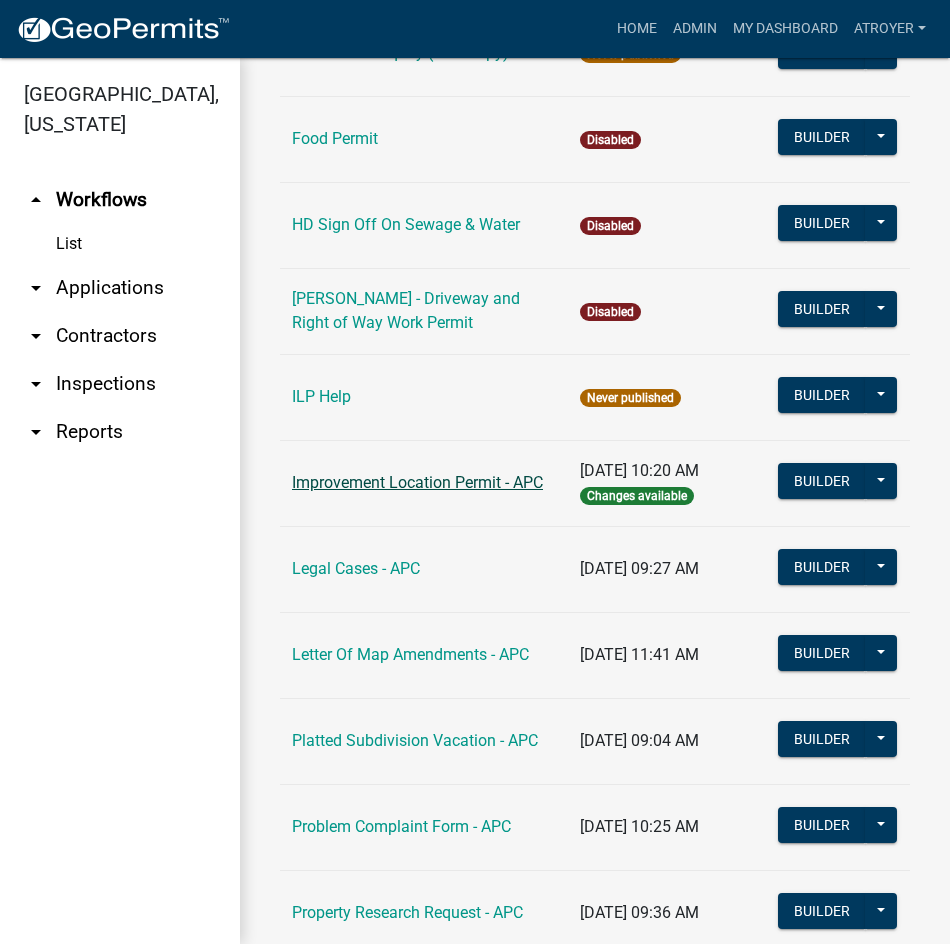 click on "Improvement Location Permit - APC" at bounding box center [417, 482] 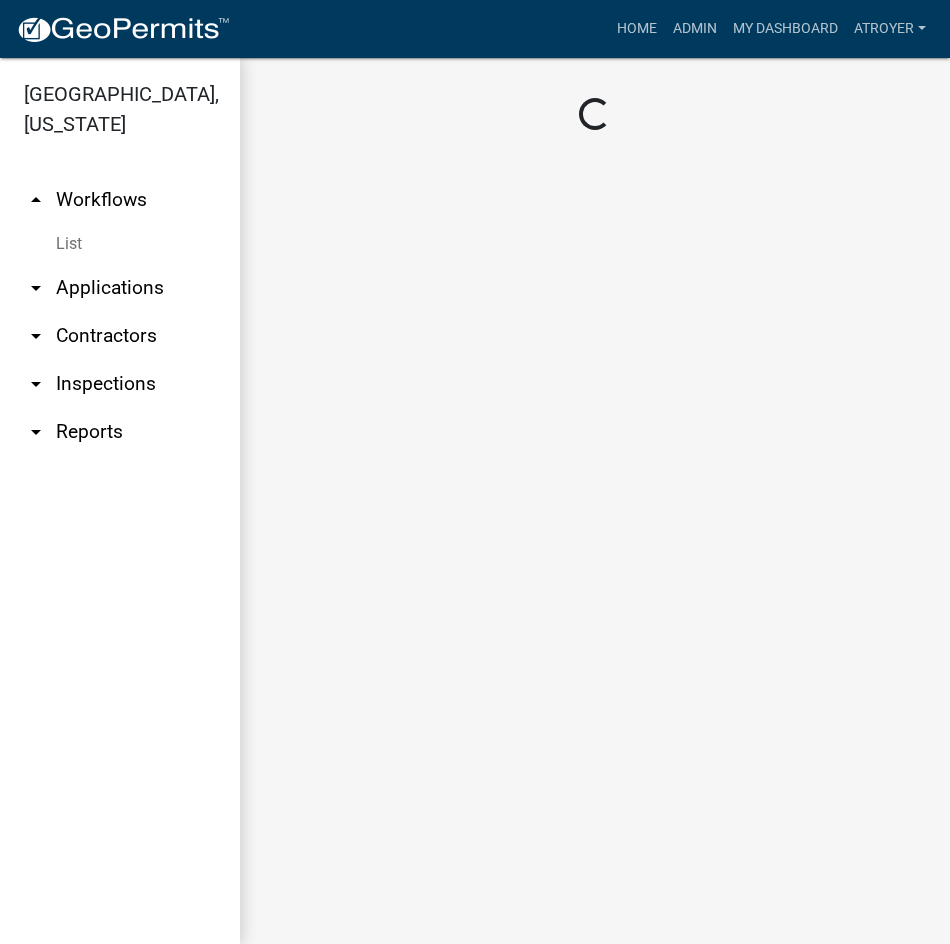 scroll, scrollTop: 0, scrollLeft: 0, axis: both 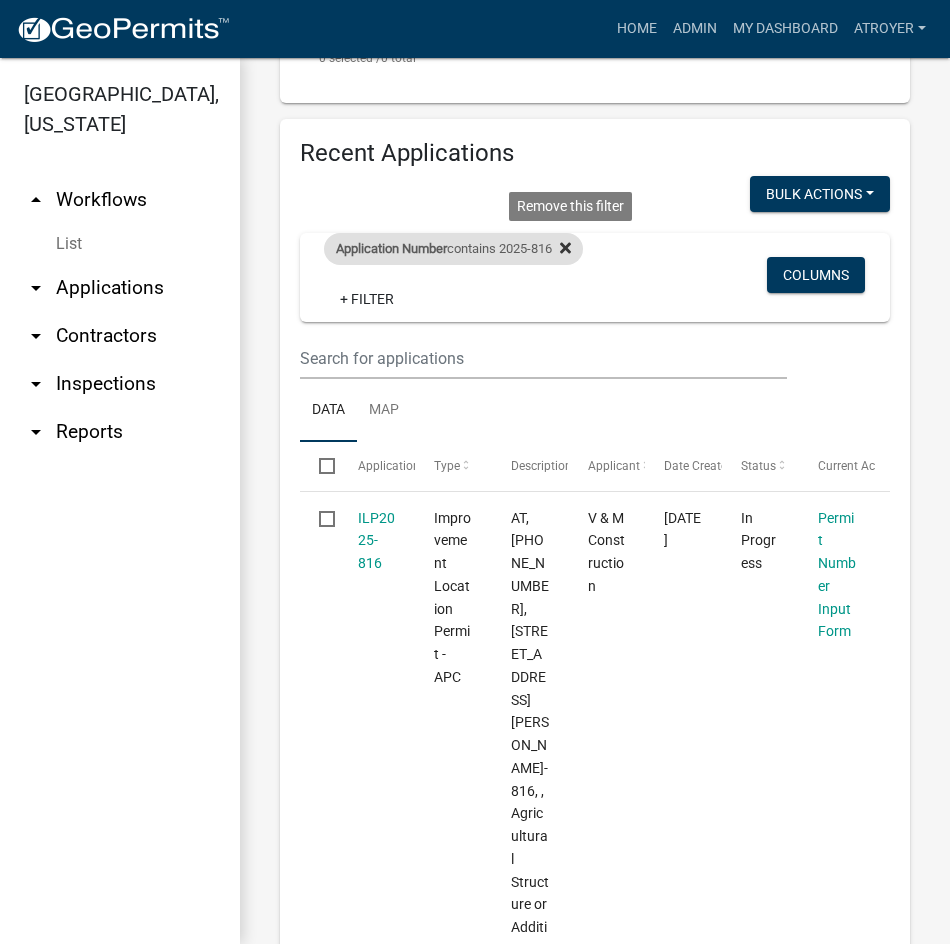 click 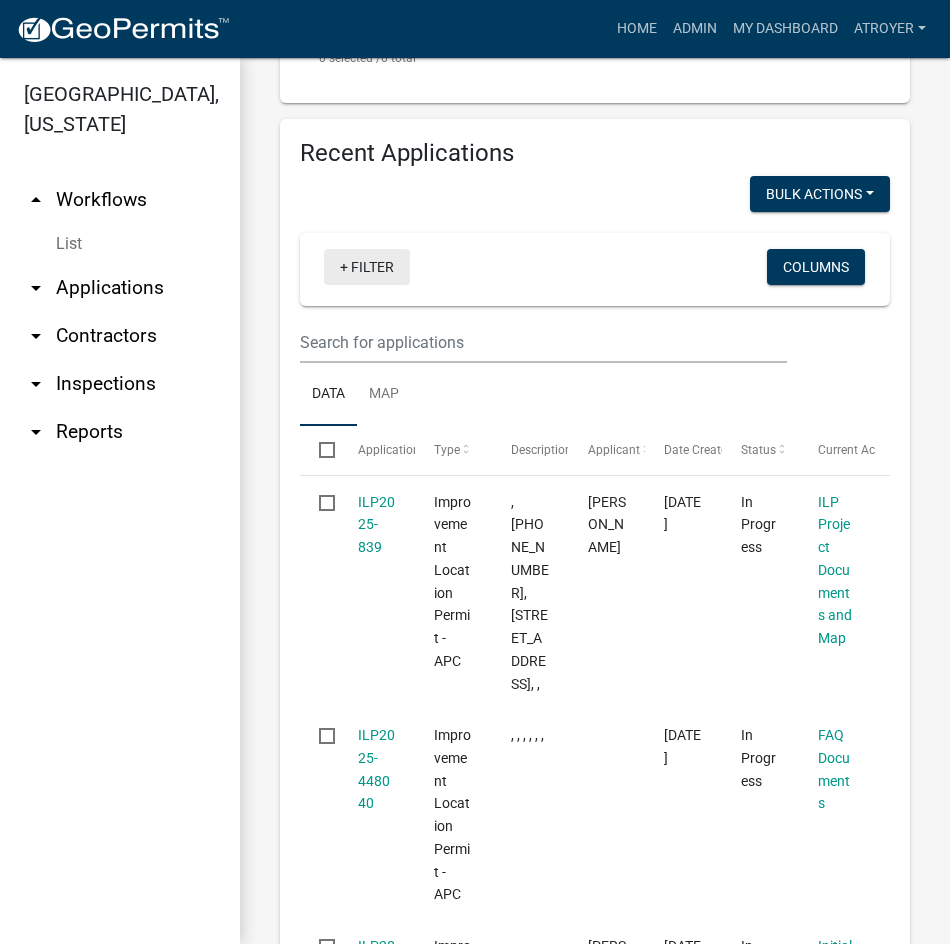 click on "+ Filter" 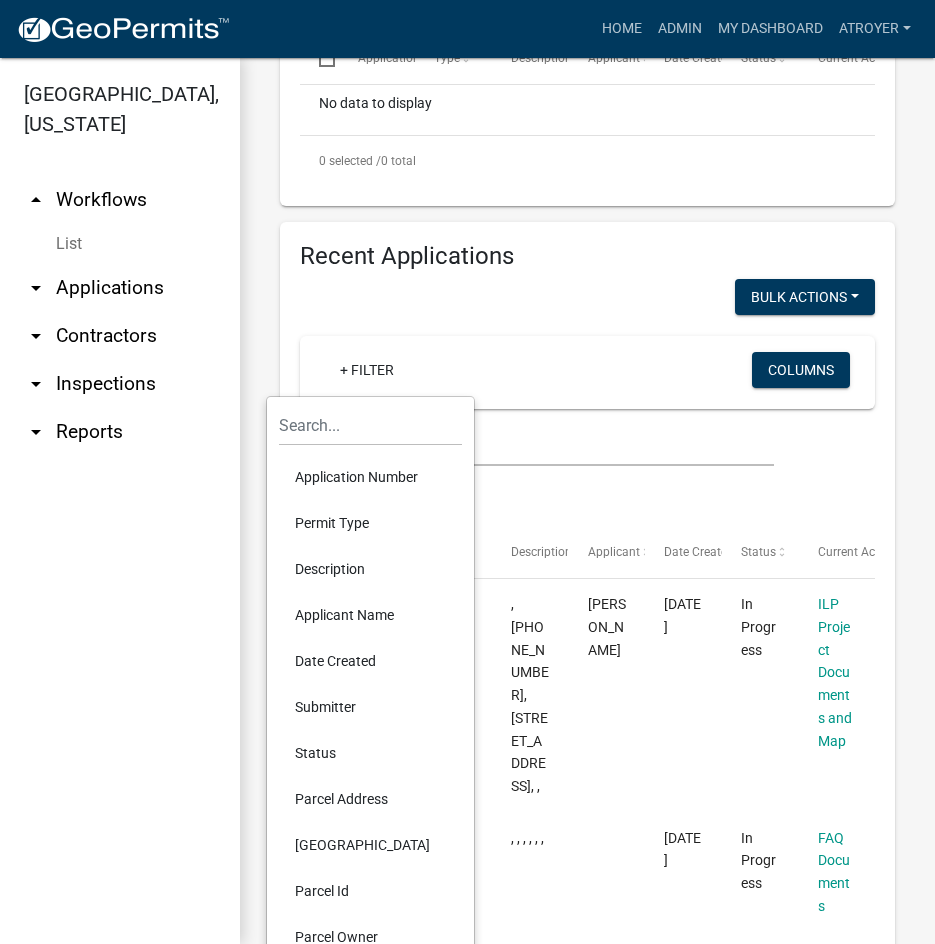 click on "Application Number" at bounding box center [370, 477] 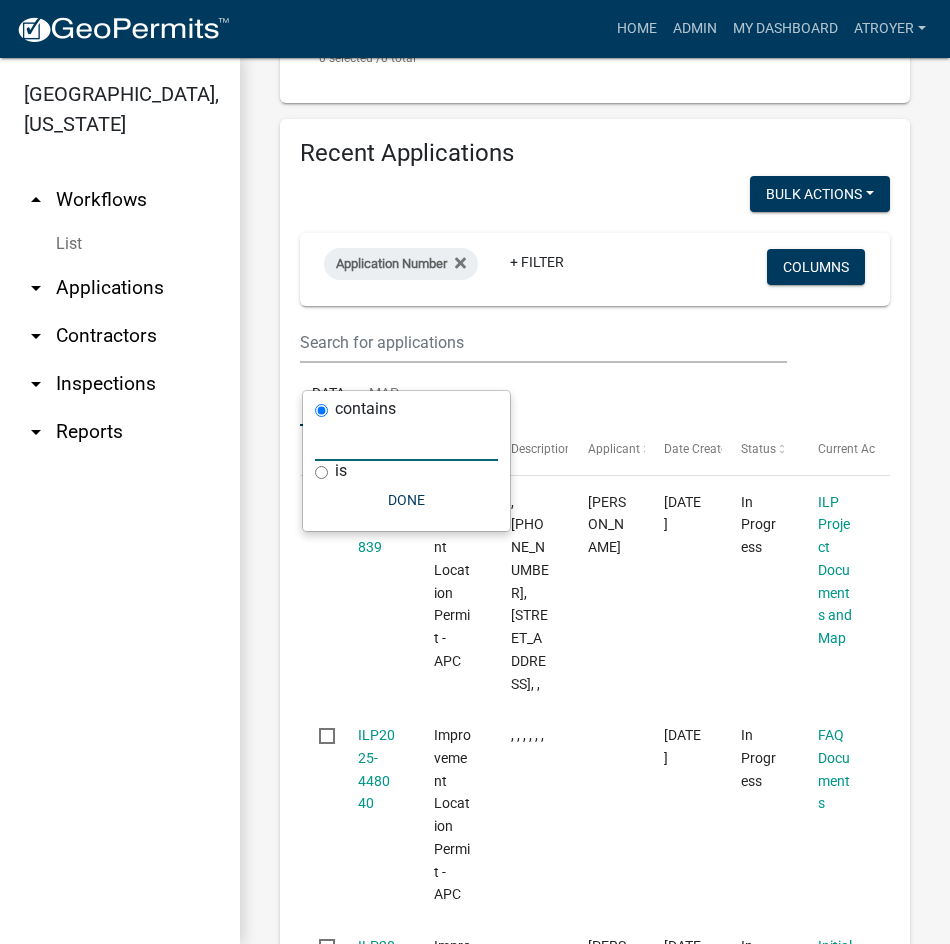 click at bounding box center (406, 440) 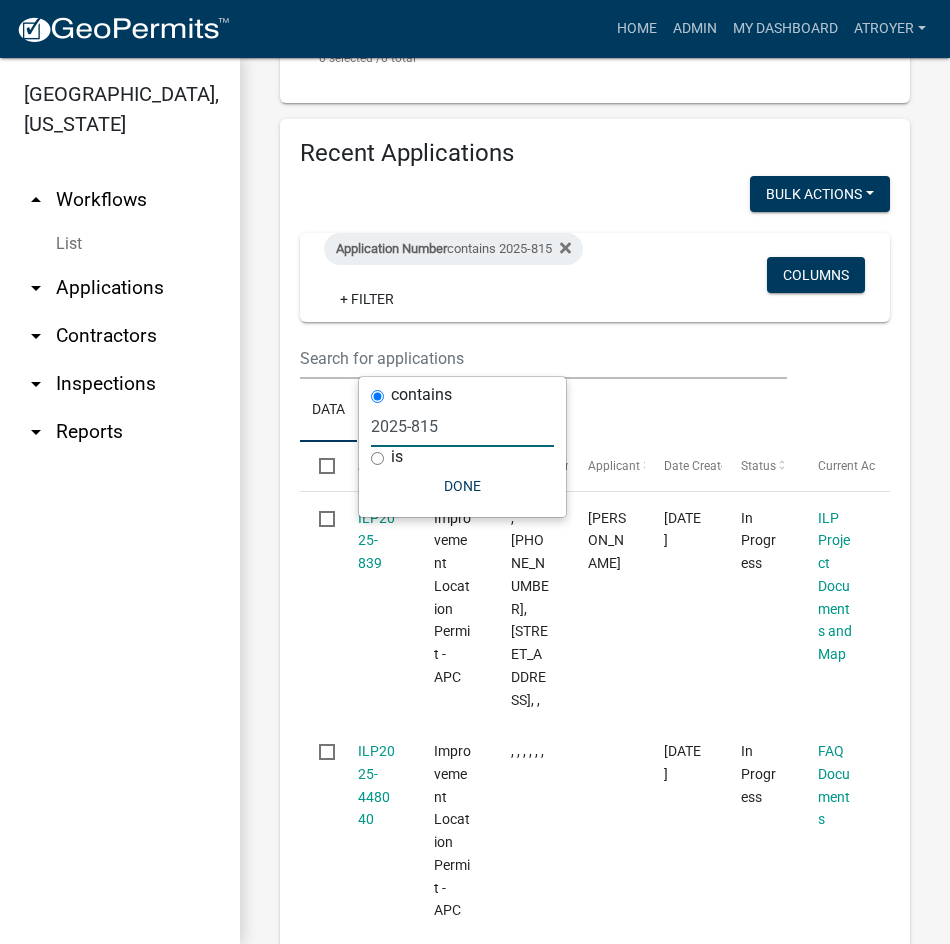 type on "2025-815" 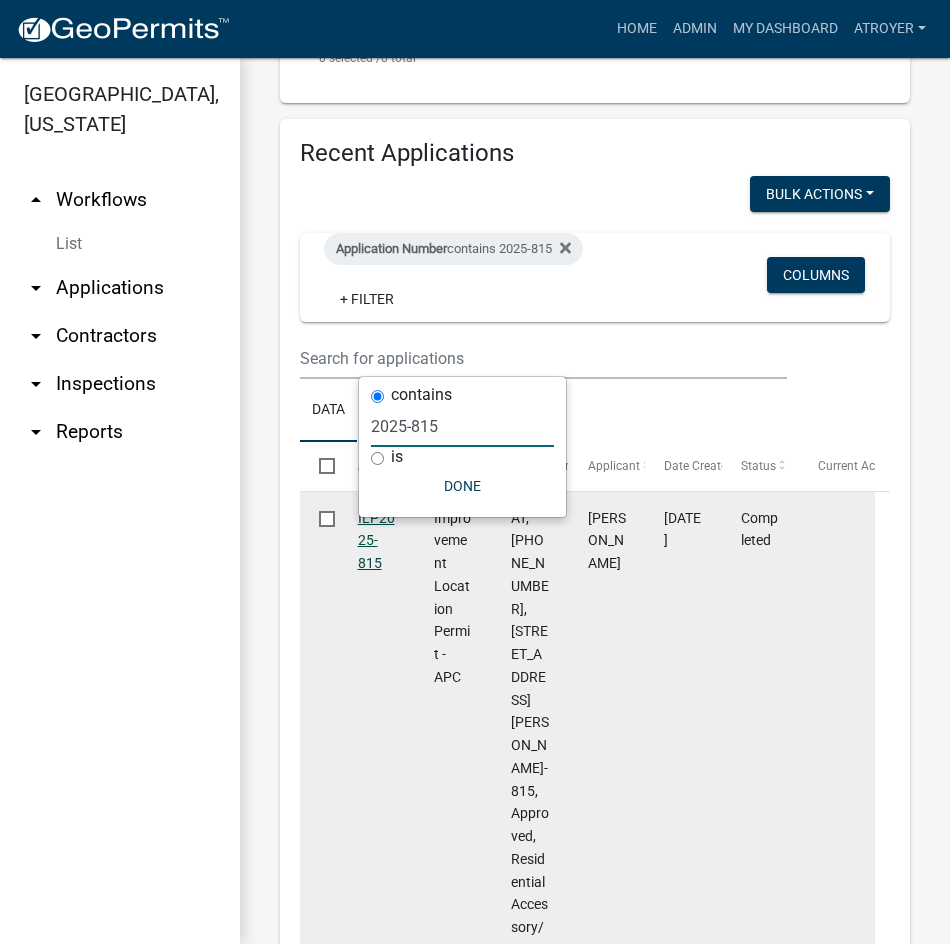 click on "ILP2025-815" 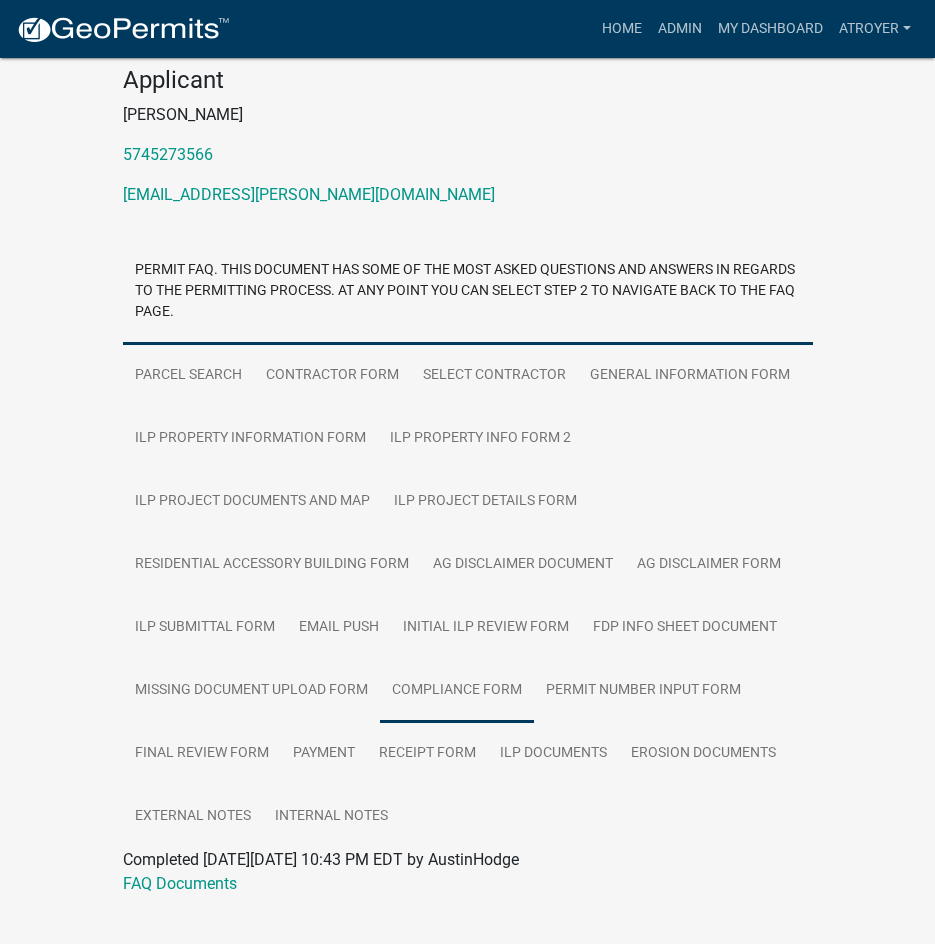 scroll, scrollTop: 342, scrollLeft: 0, axis: vertical 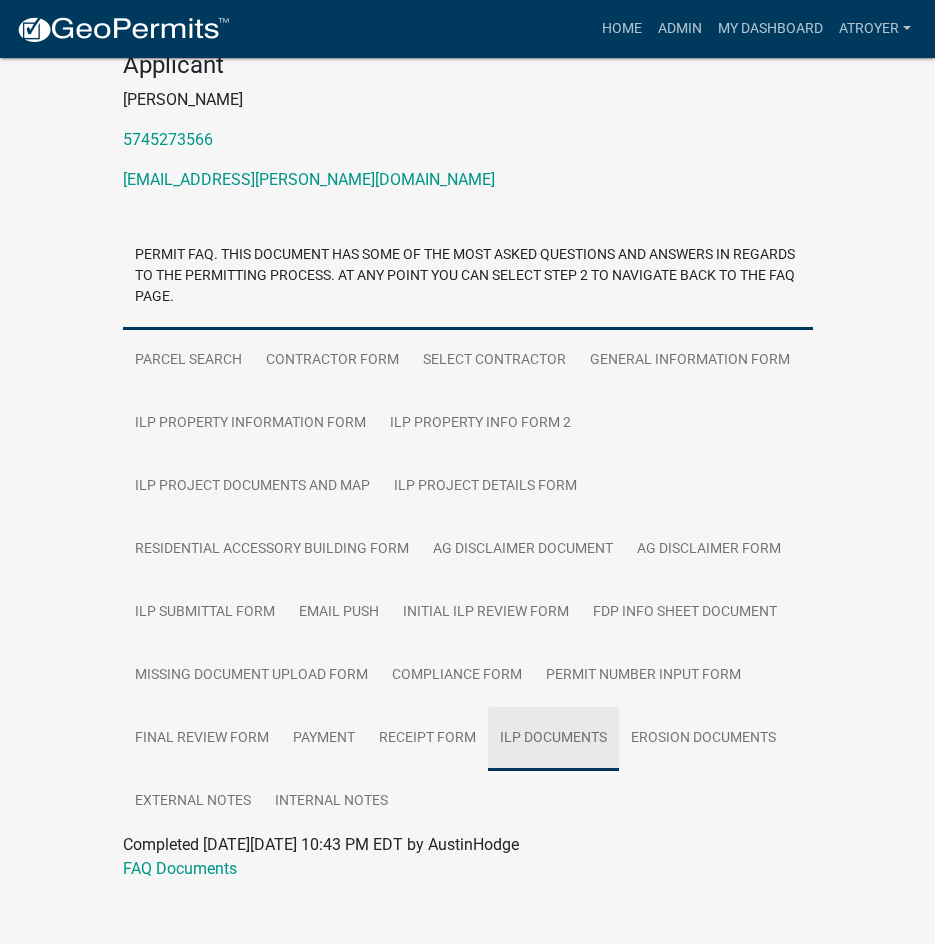 click on "ILP Documents" at bounding box center [553, 739] 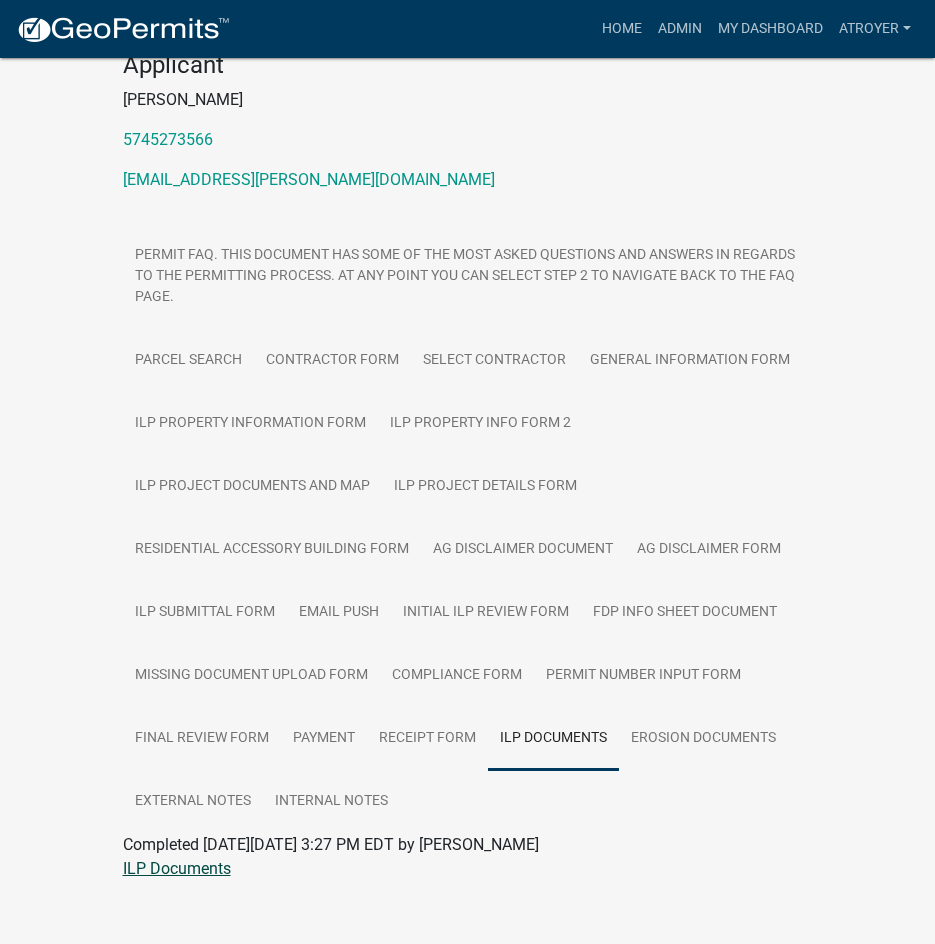 click on "ILP Documents" 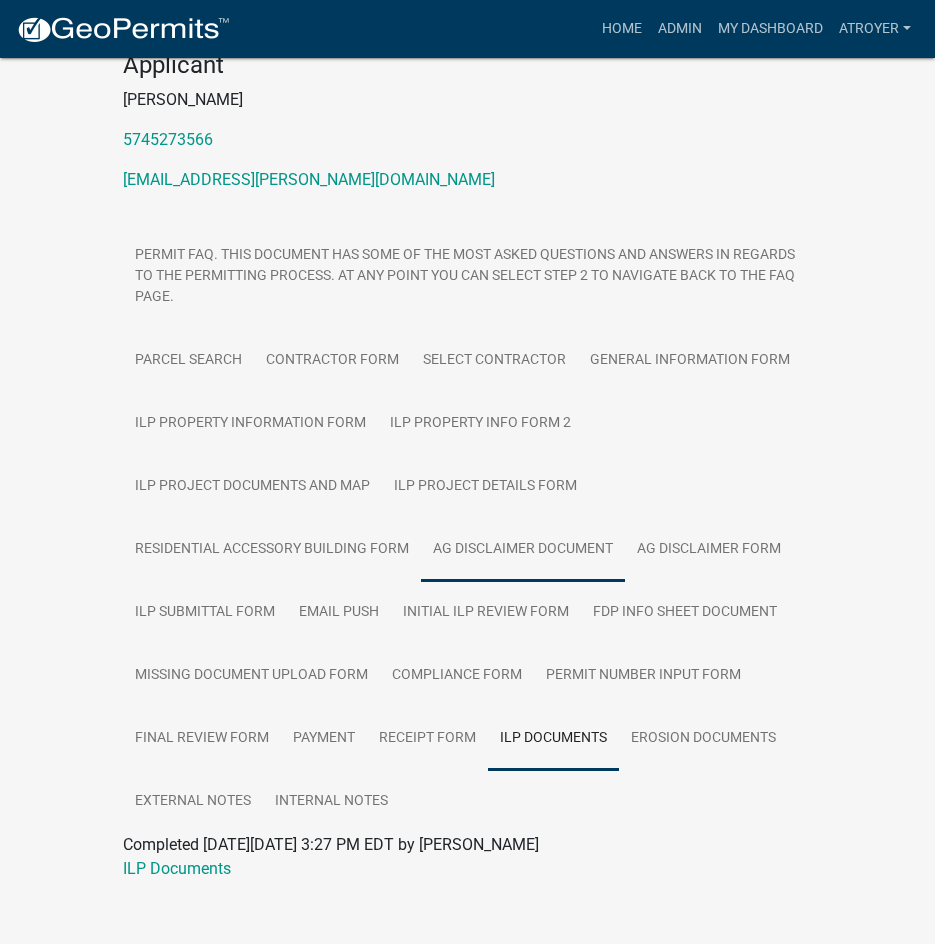 click on "Ag Disclaimer Document" at bounding box center [523, 550] 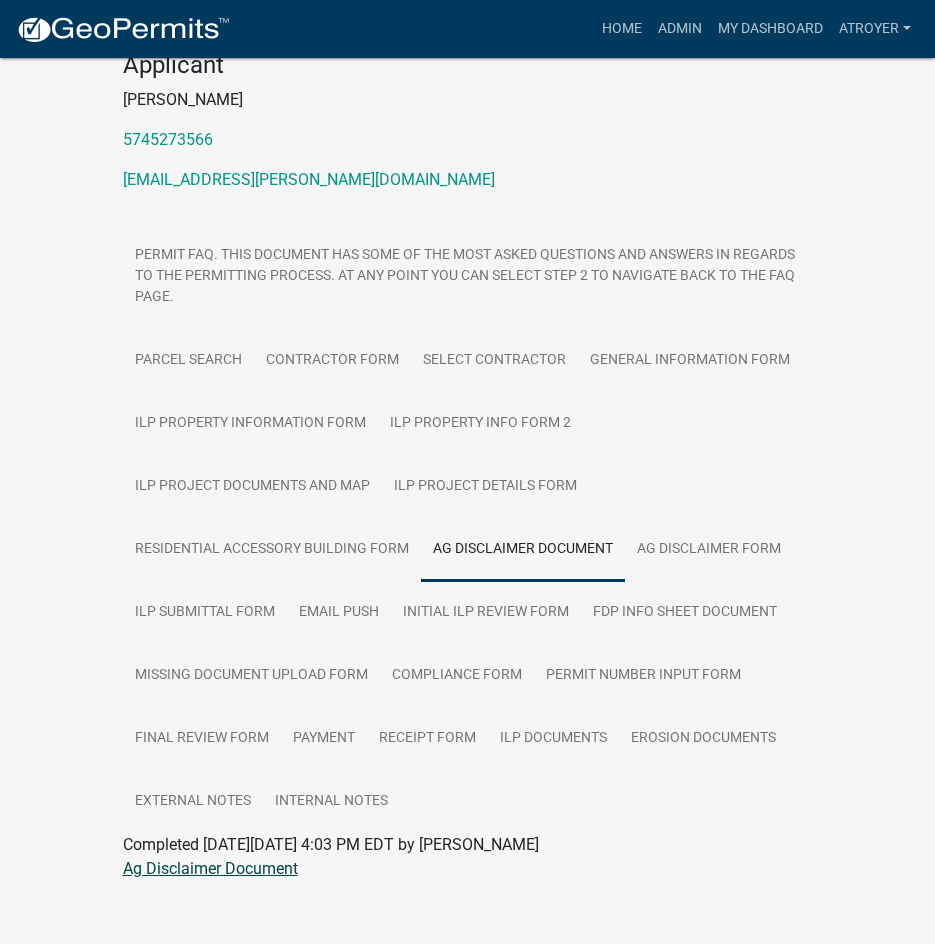 click on "Ag Disclaimer Document" 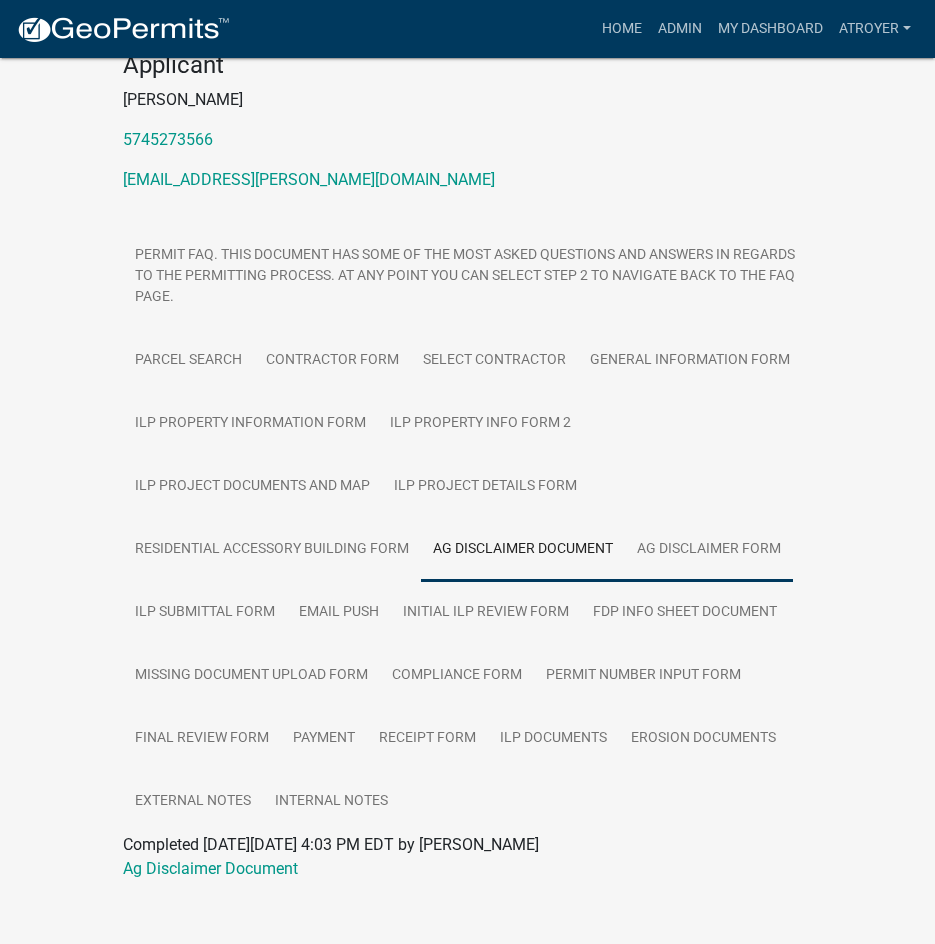 click on "Ag Disclaimer Form" at bounding box center [709, 550] 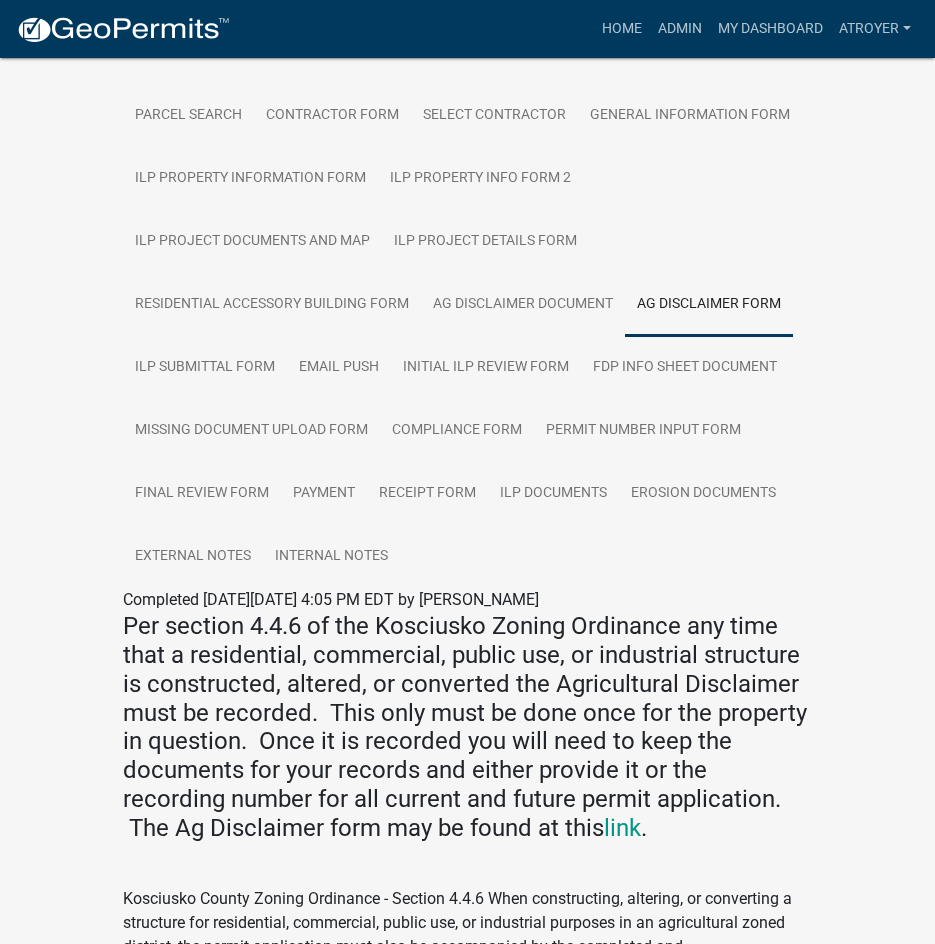 scroll, scrollTop: 258, scrollLeft: 0, axis: vertical 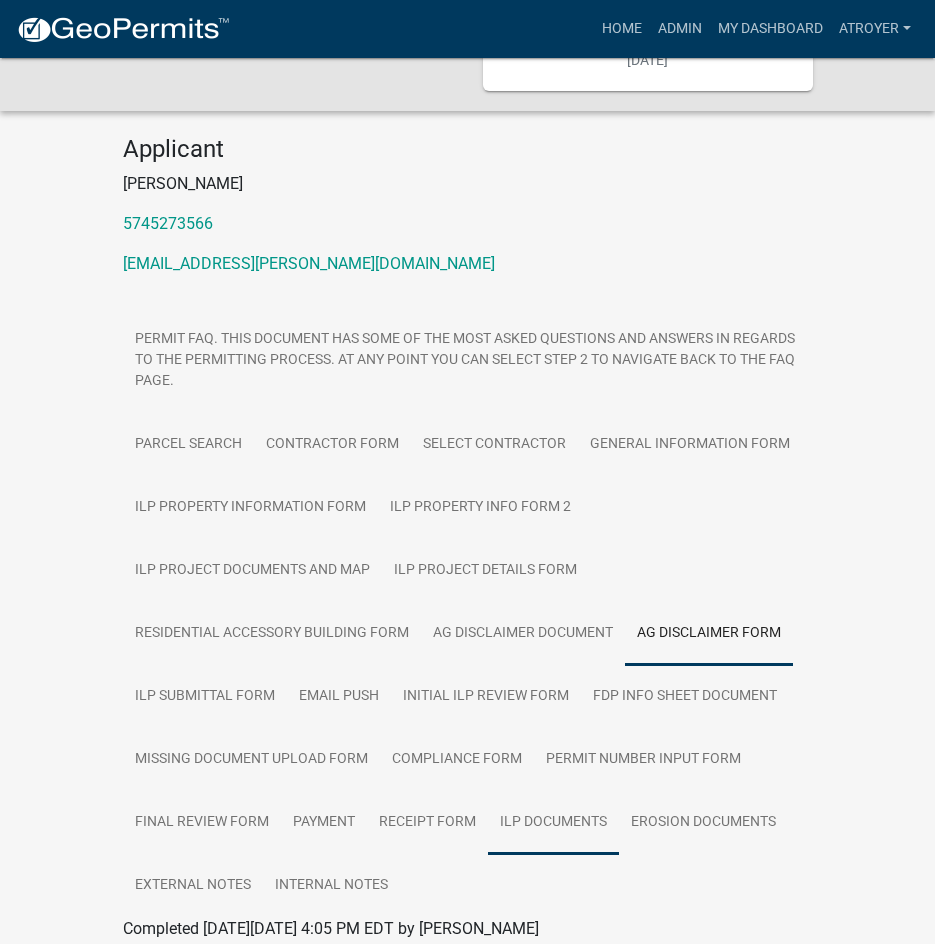 click on "ILP Documents" at bounding box center [553, 823] 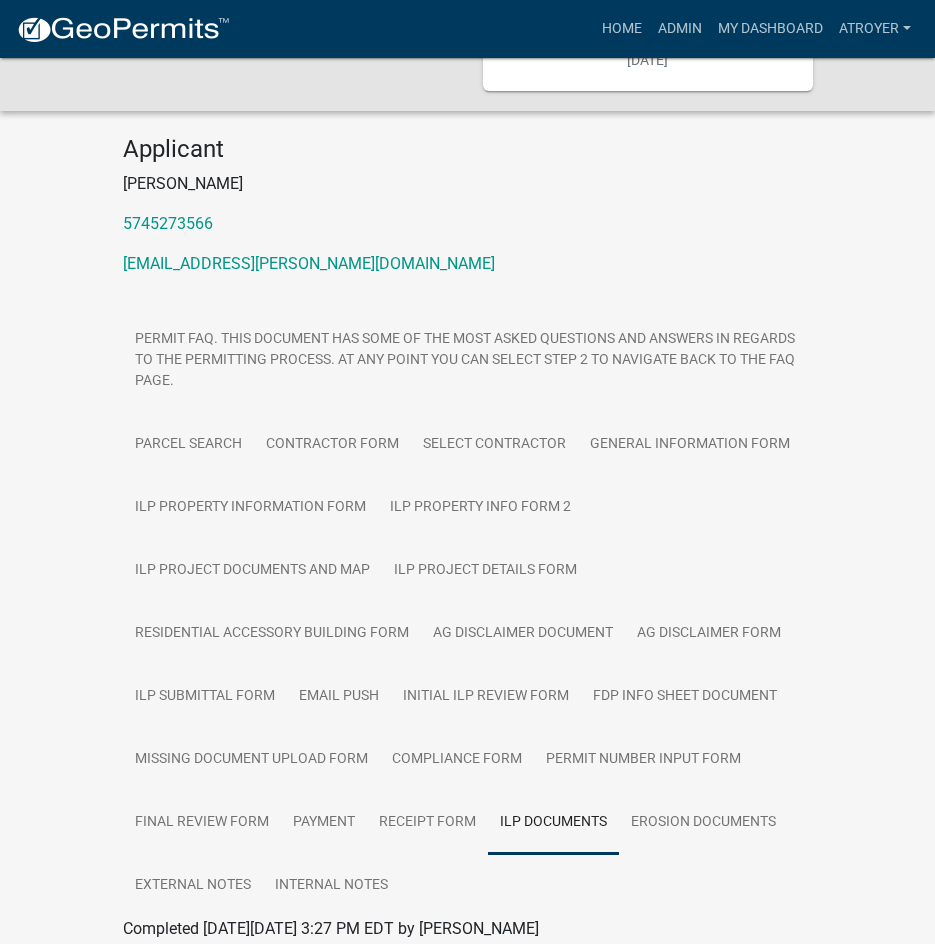 scroll, scrollTop: 342, scrollLeft: 0, axis: vertical 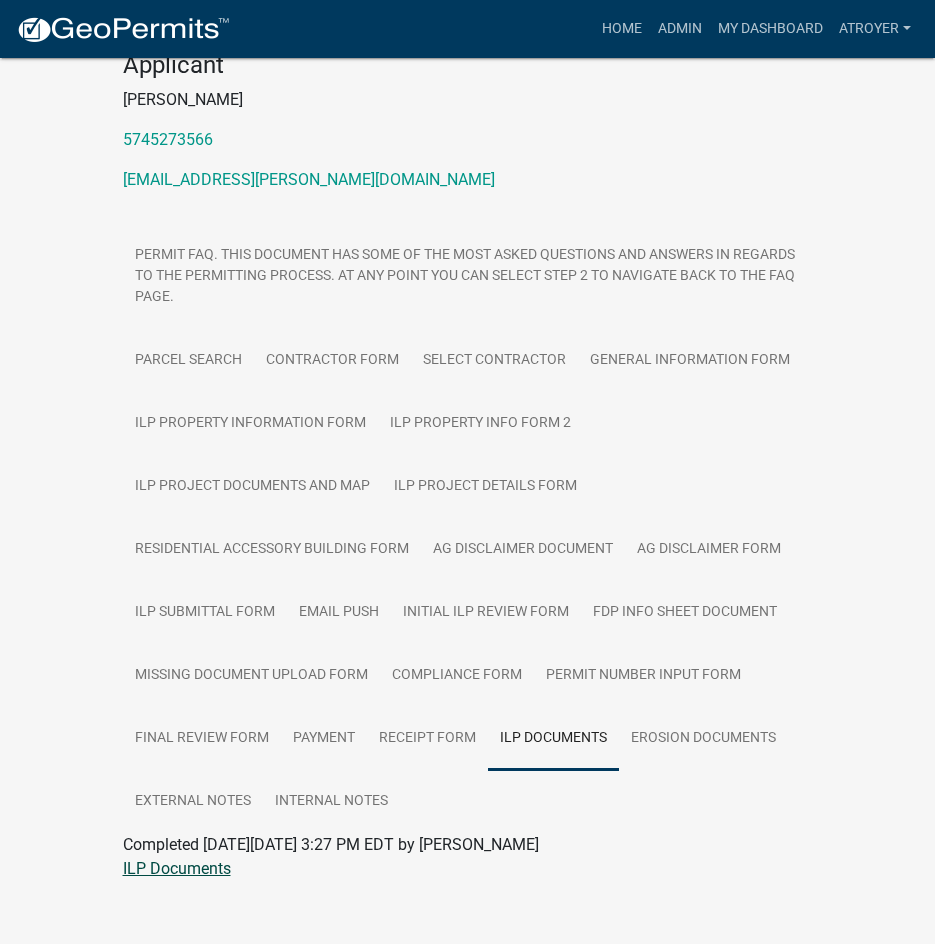 click on "ILP Documents" 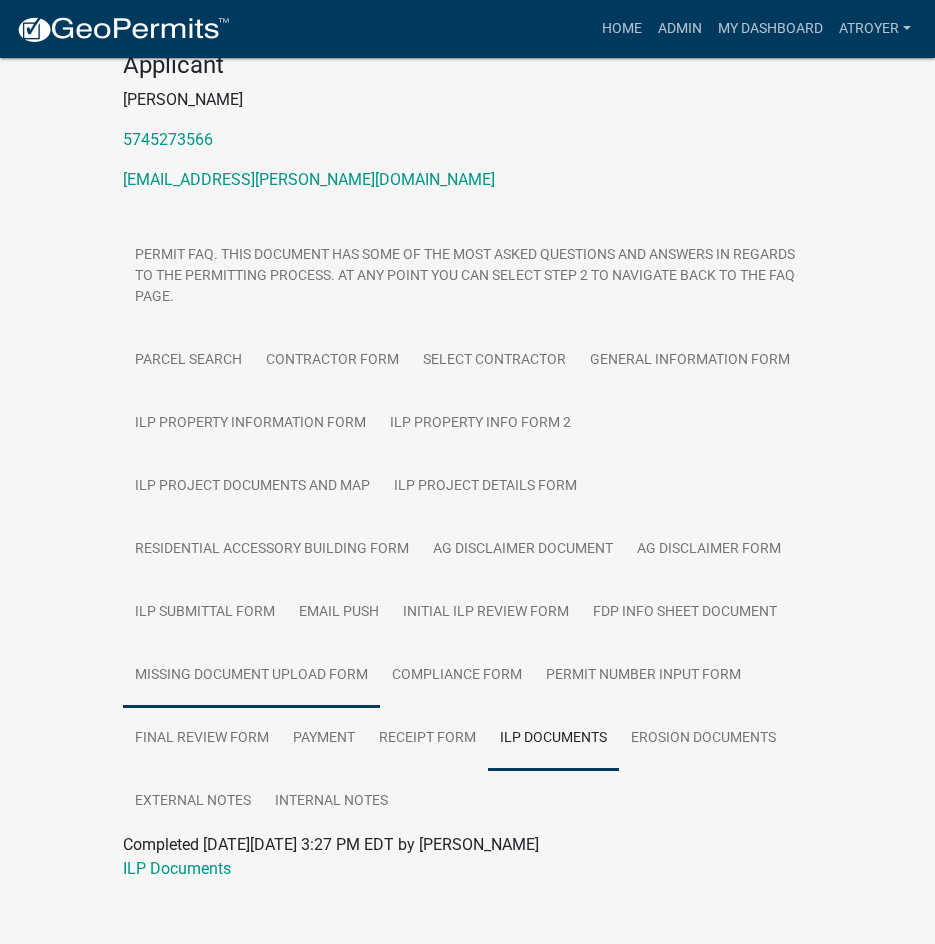 click on "Missing Document Upload Form" at bounding box center (251, 676) 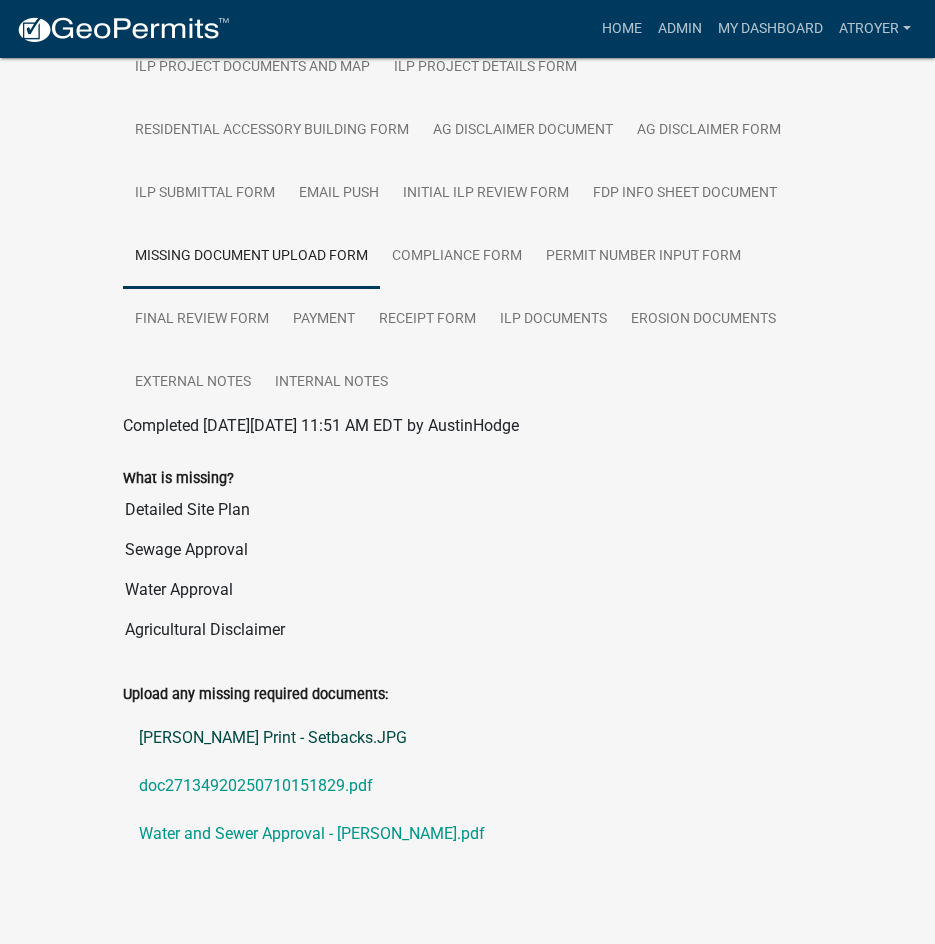 scroll, scrollTop: 762, scrollLeft: 0, axis: vertical 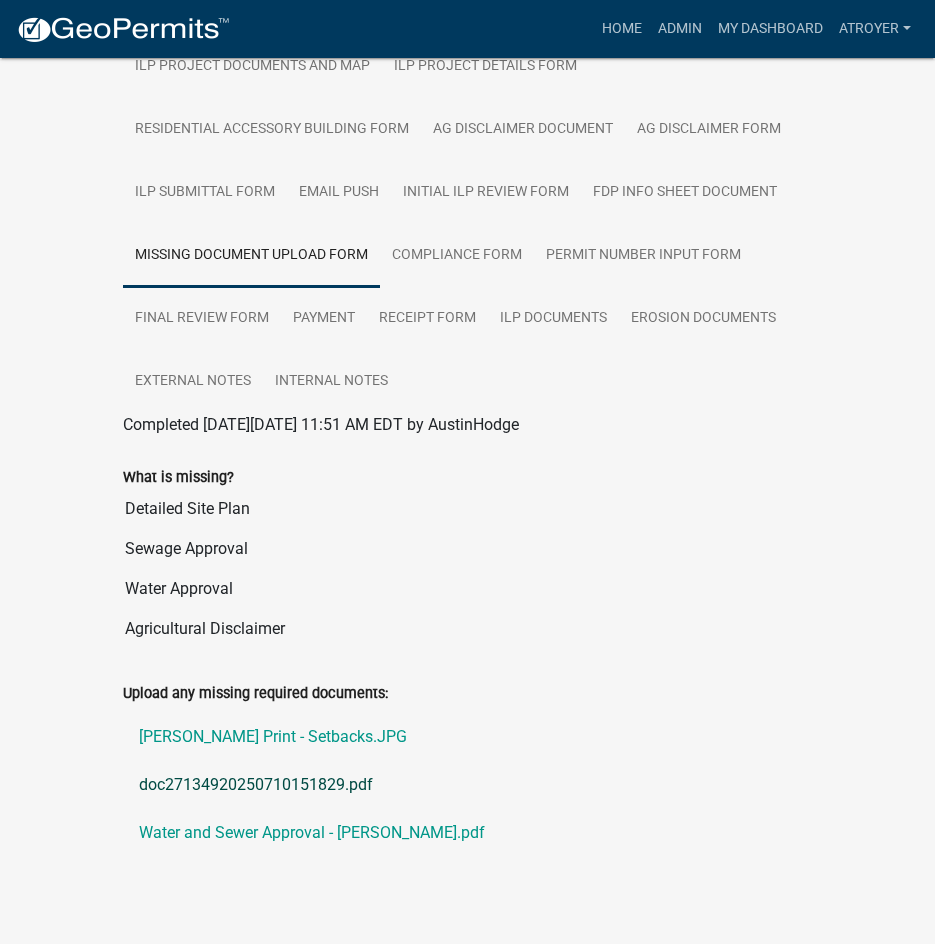 click on "doc27134920250710151829.pdf" 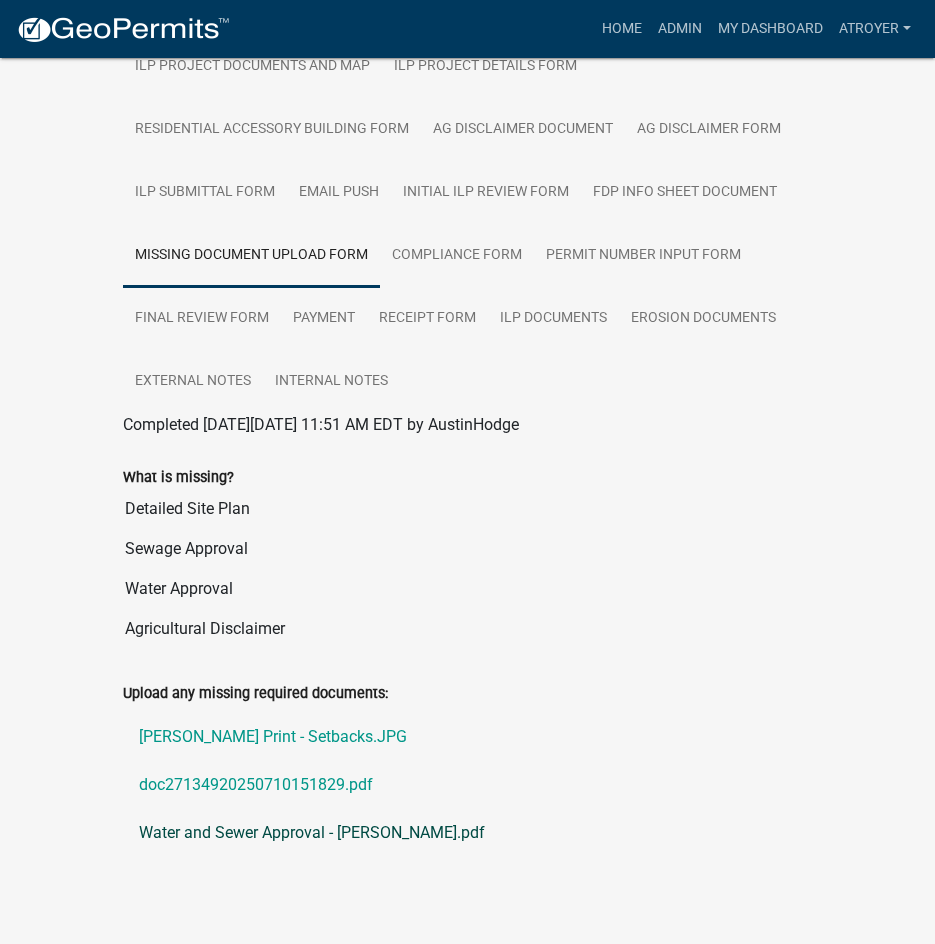 click on "Water and Sewer Approval - Oesch.pdf" 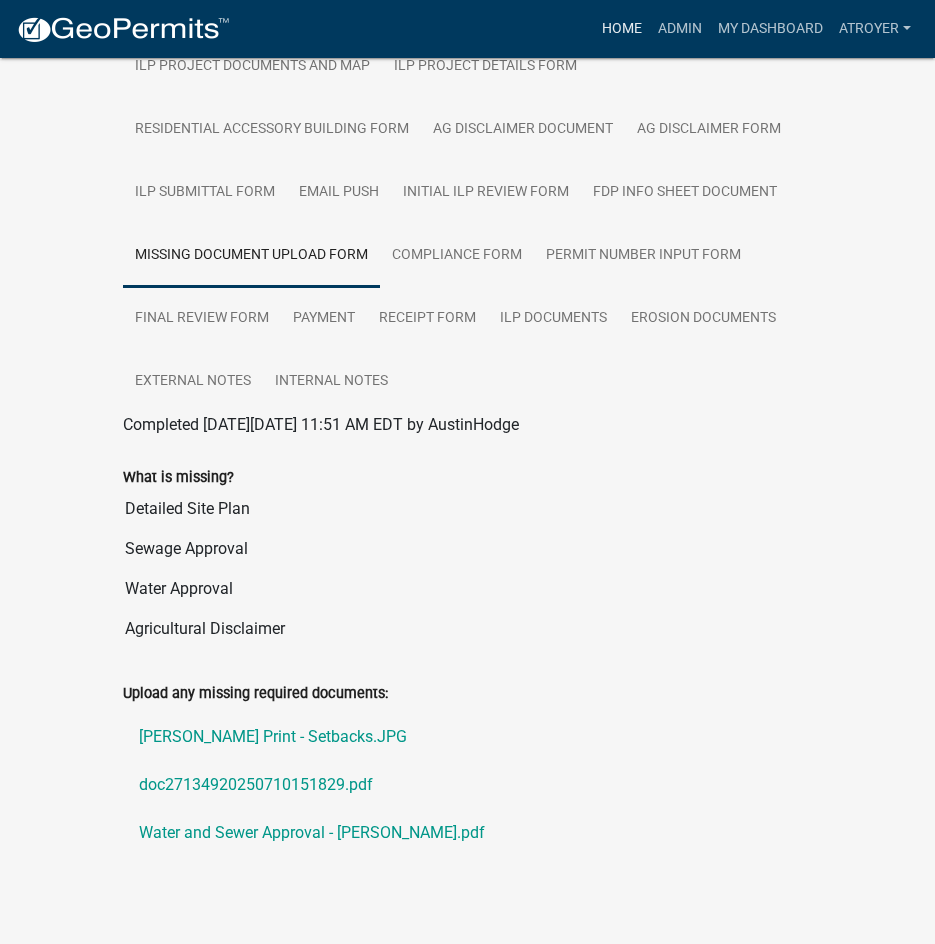 click on "Home" at bounding box center [622, 29] 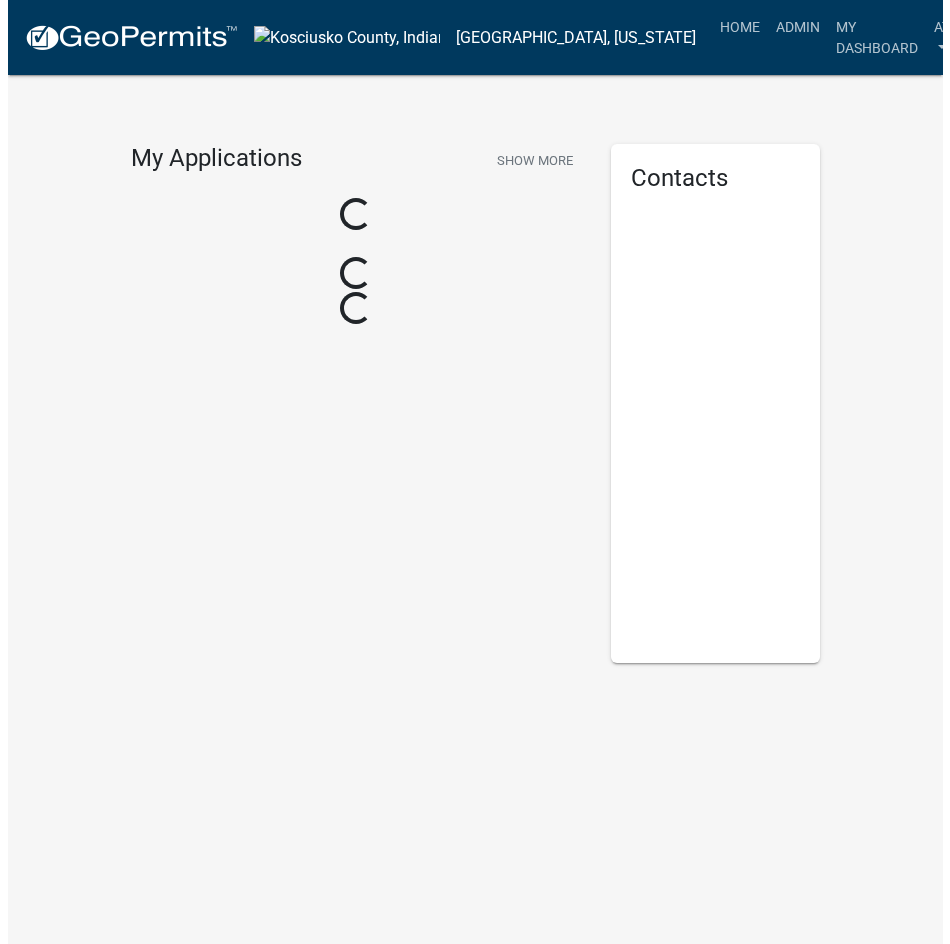 scroll, scrollTop: 0, scrollLeft: 0, axis: both 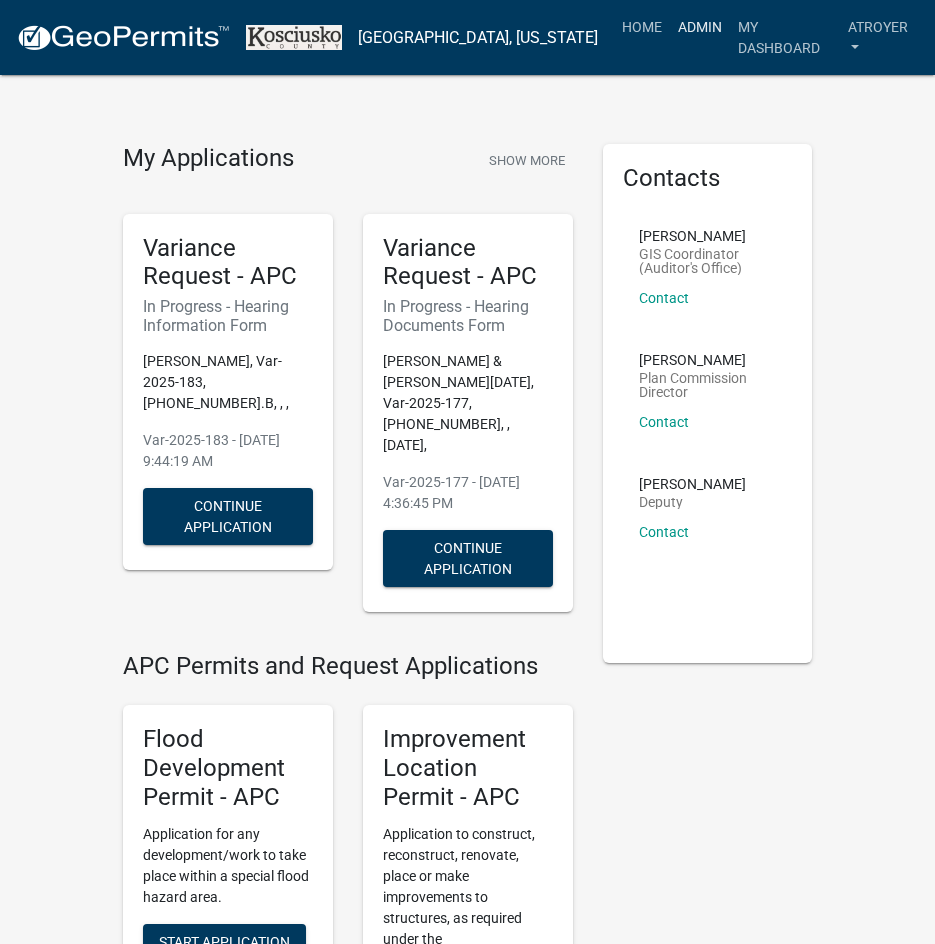 click on "Admin" at bounding box center (700, 27) 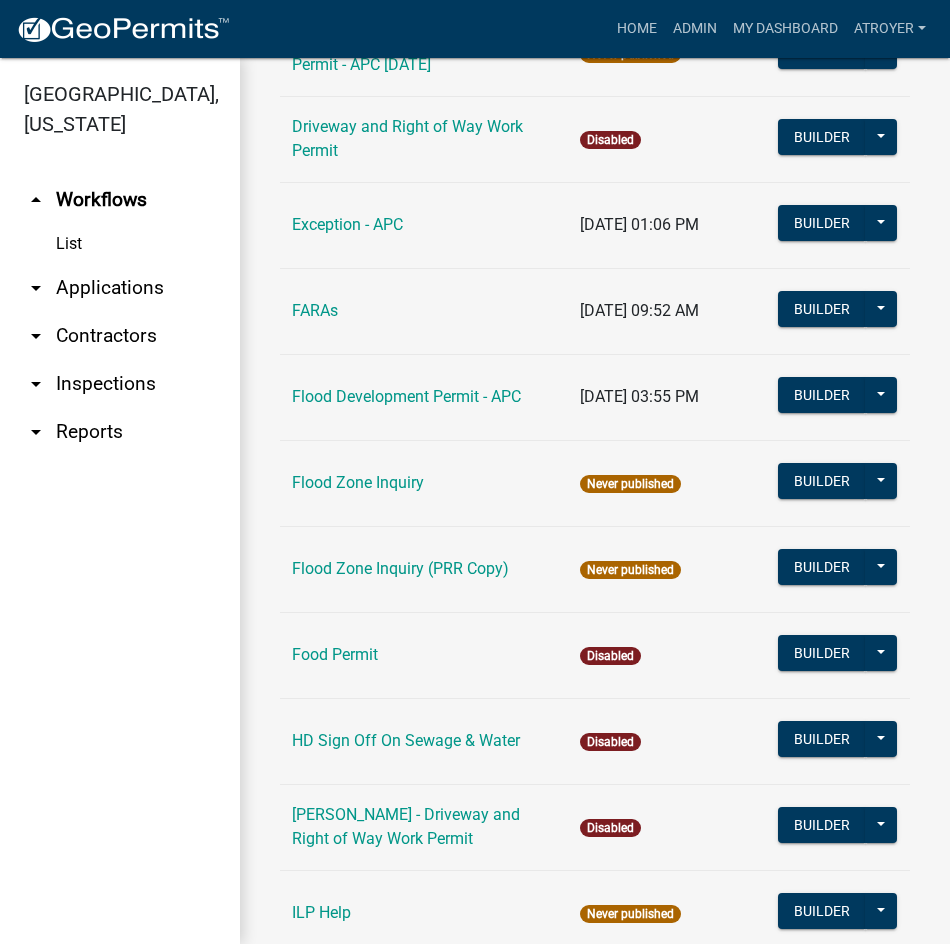 scroll, scrollTop: 2100, scrollLeft: 0, axis: vertical 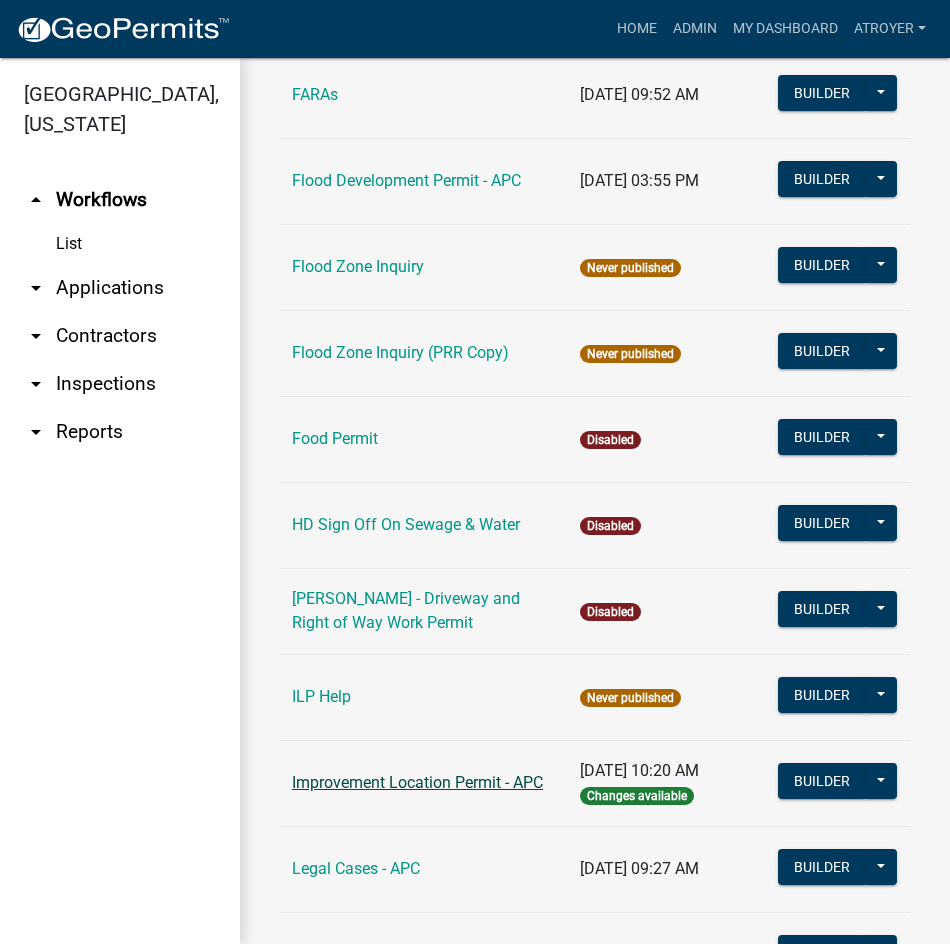 click on "Improvement Location Permit - APC" at bounding box center [417, 782] 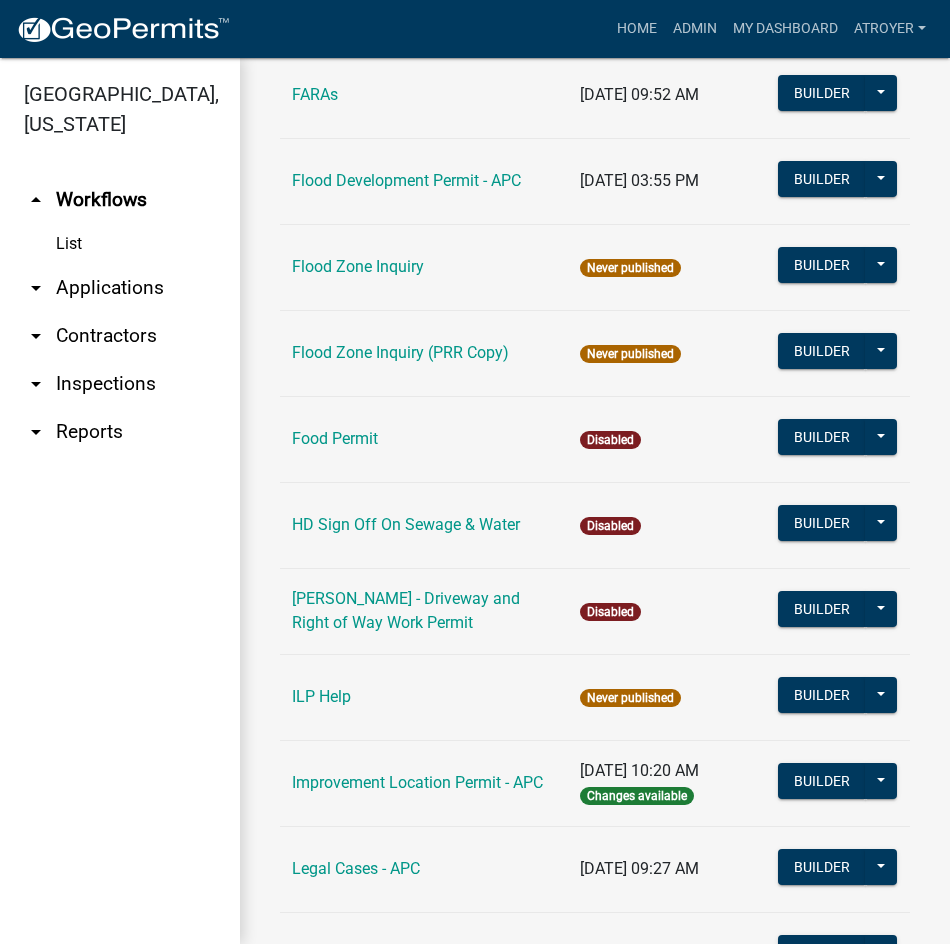 scroll, scrollTop: 0, scrollLeft: 0, axis: both 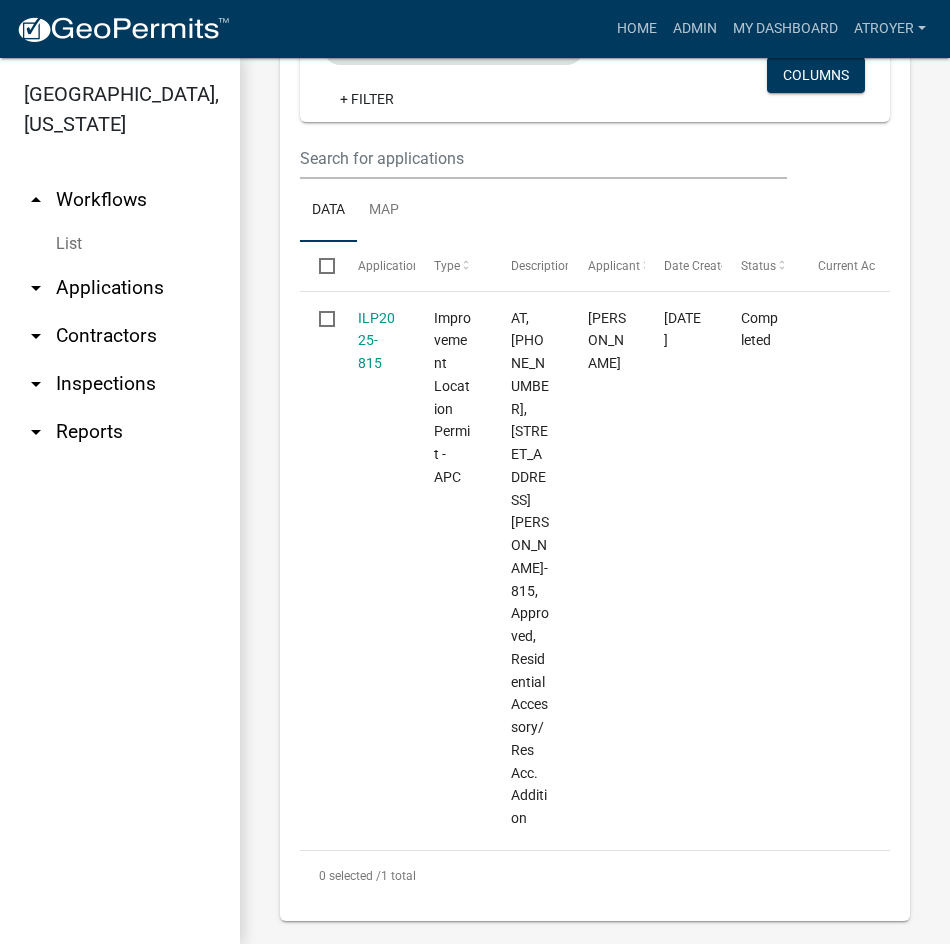 click 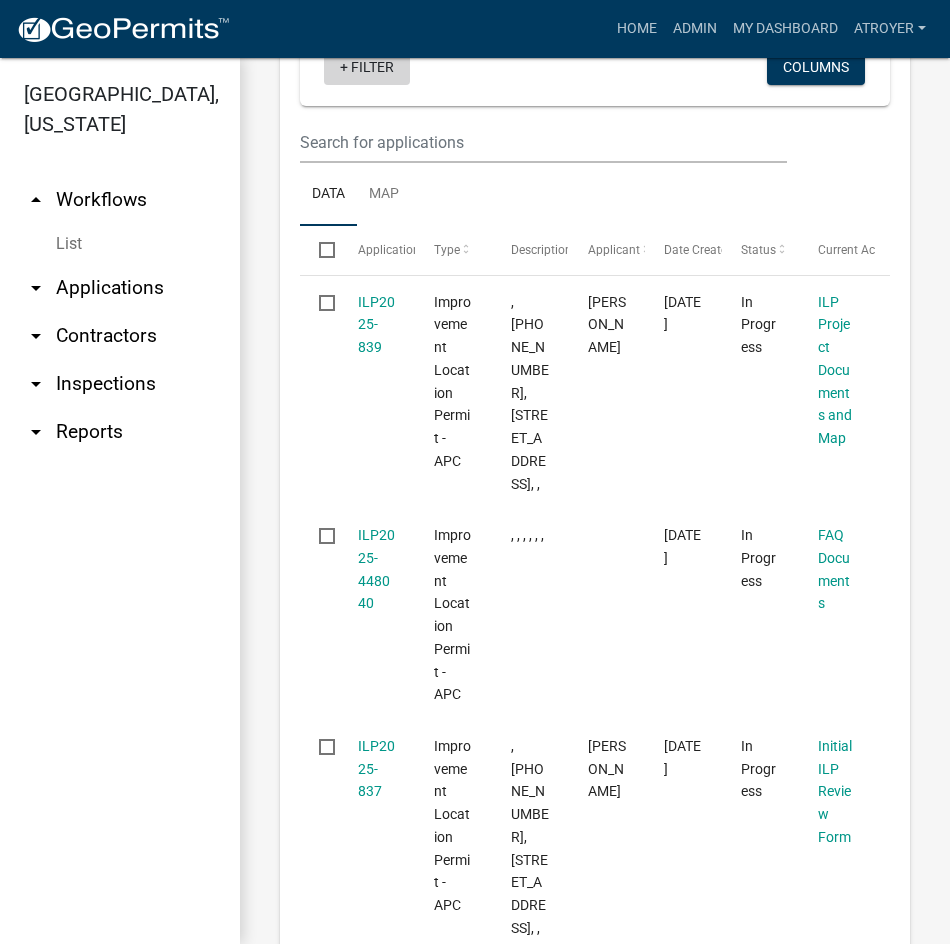 click on "+ Filter" 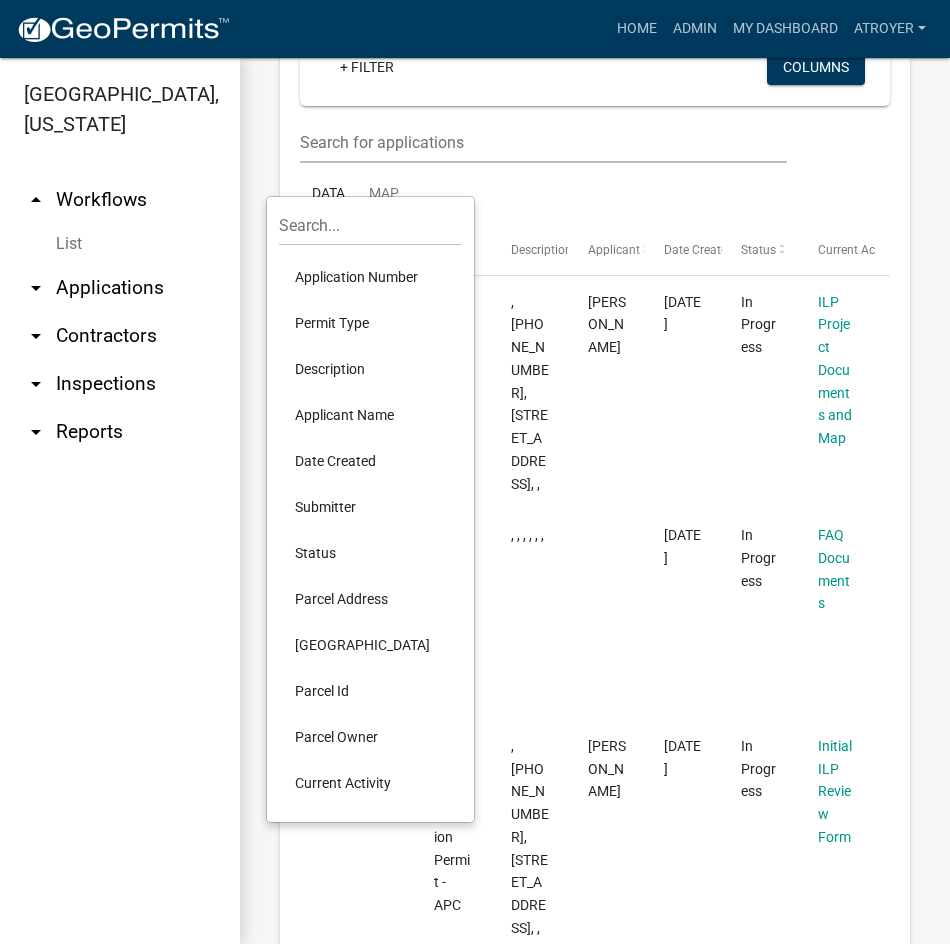 click on "Application Number" at bounding box center [370, 277] 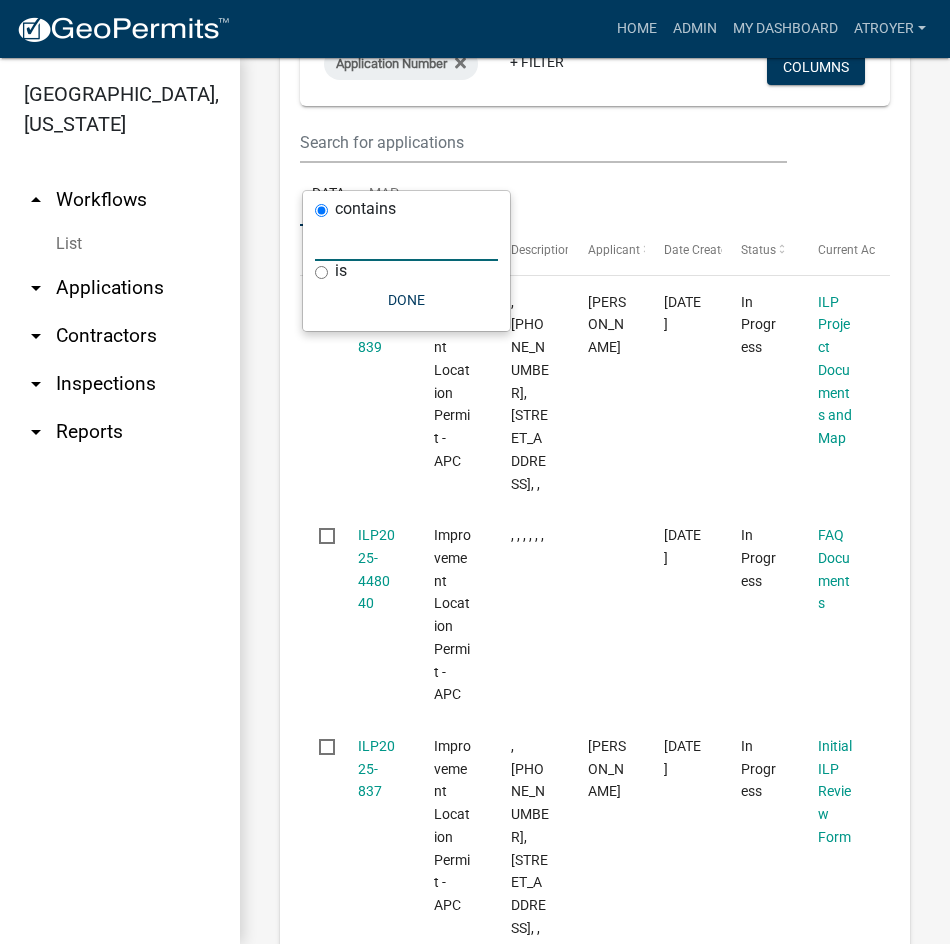 click at bounding box center (406, 240) 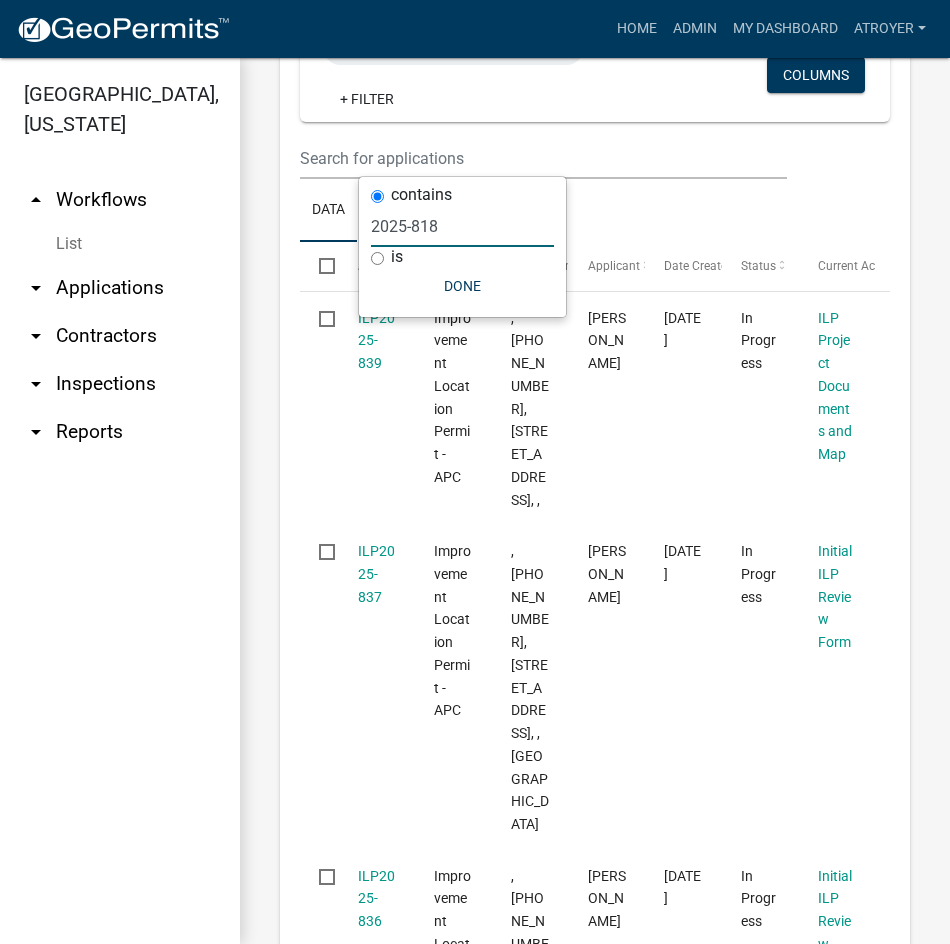 type on "2025-818" 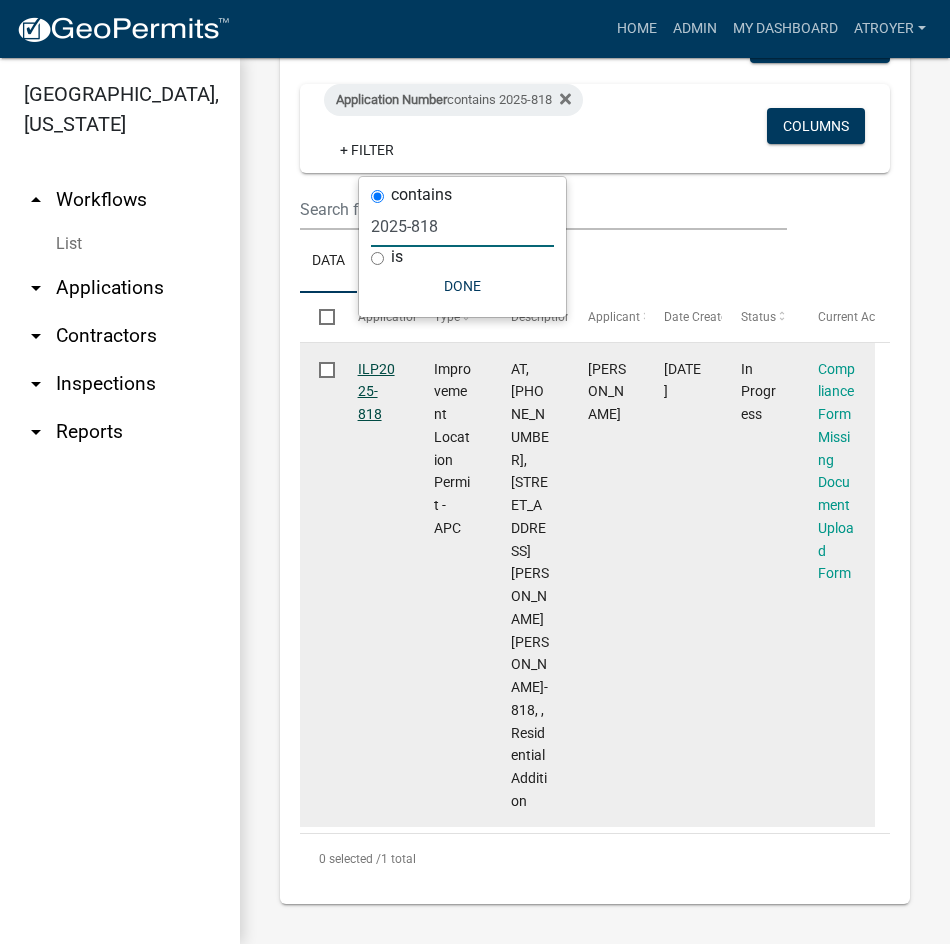 click on "ILP2025-818" 